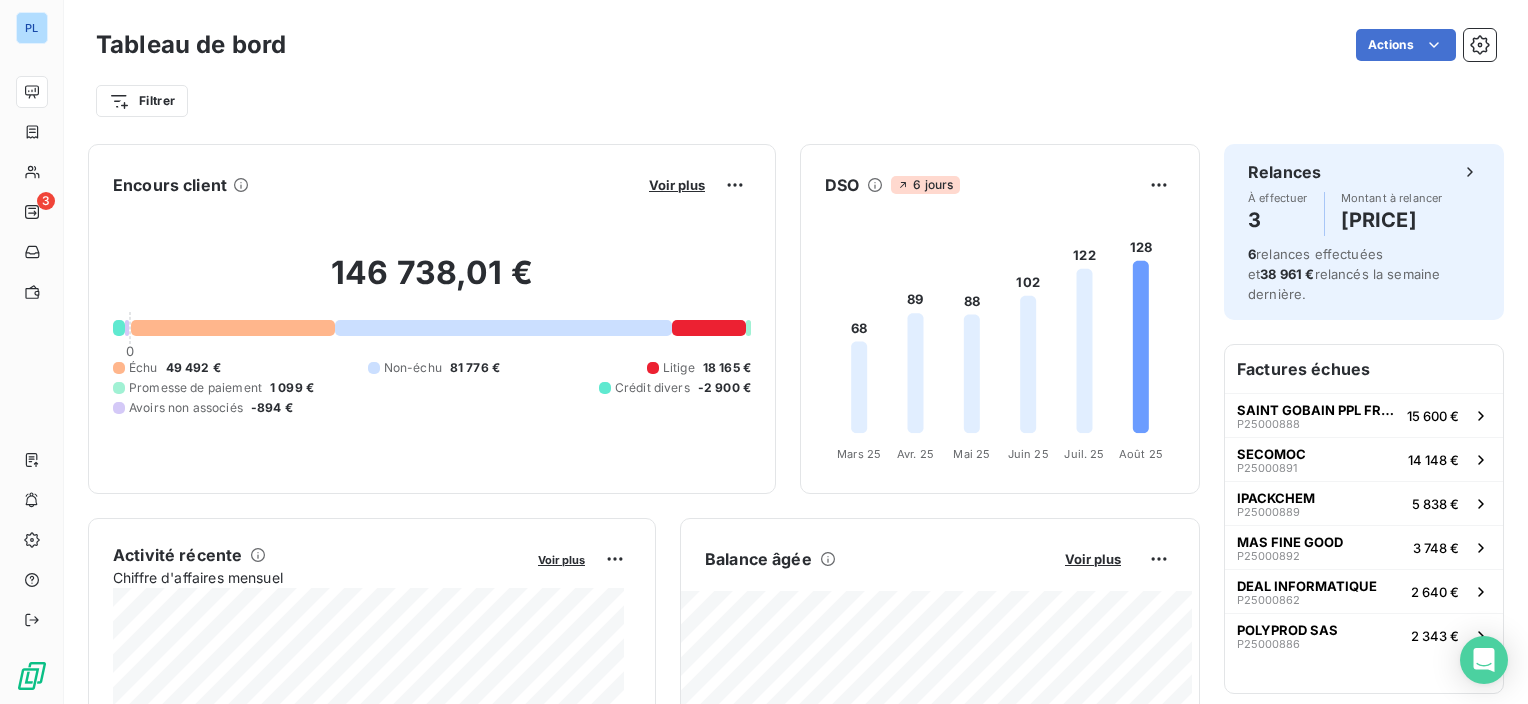 scroll, scrollTop: 0, scrollLeft: 0, axis: both 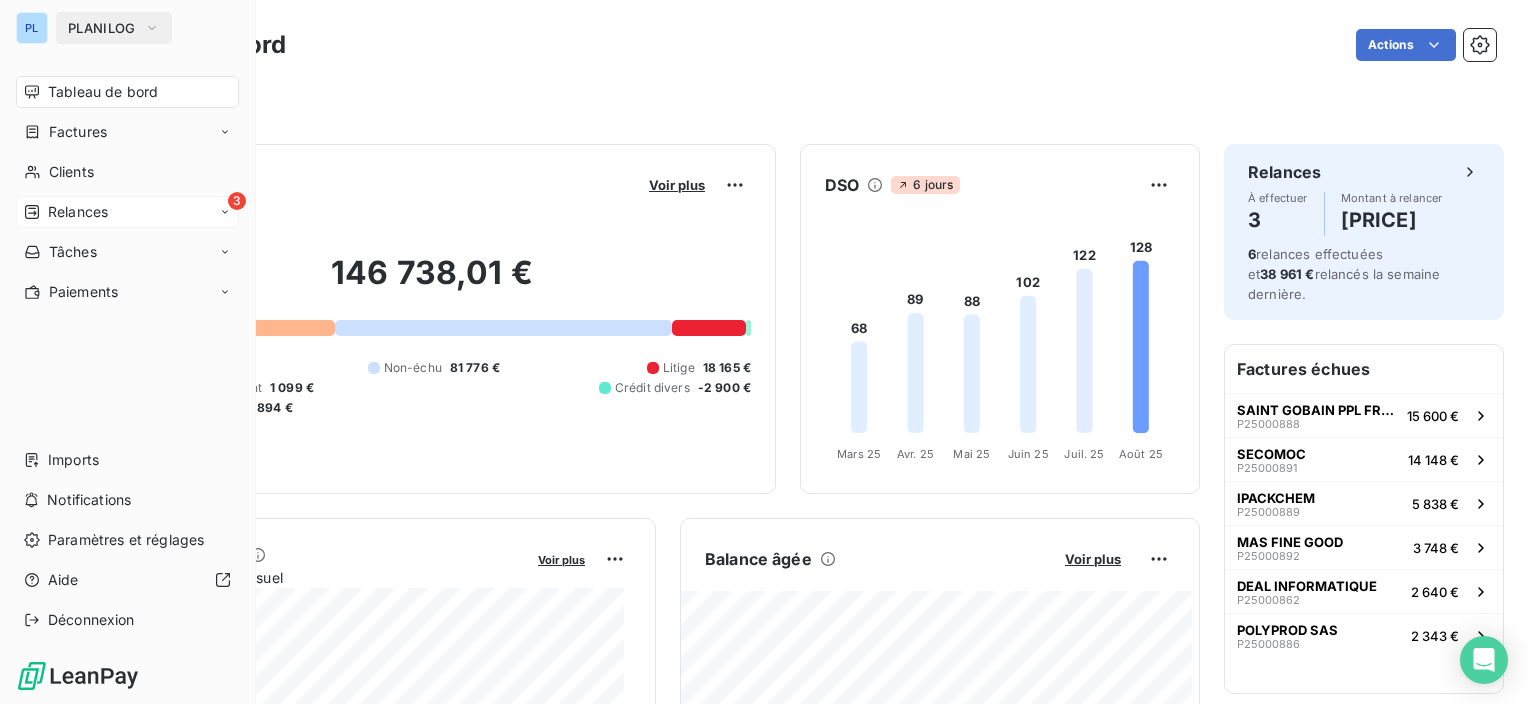 click on "3 Relances" at bounding box center (127, 212) 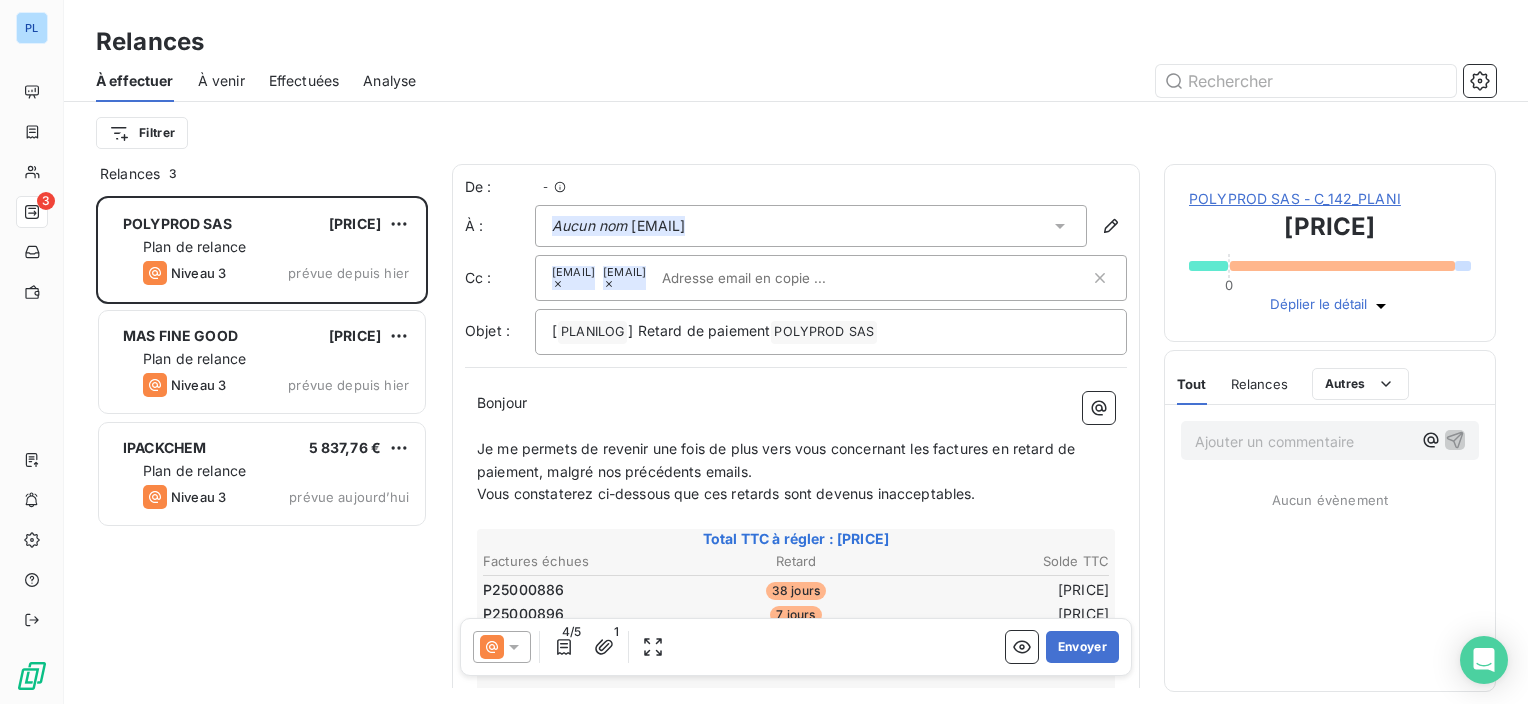 scroll, scrollTop: 16, scrollLeft: 16, axis: both 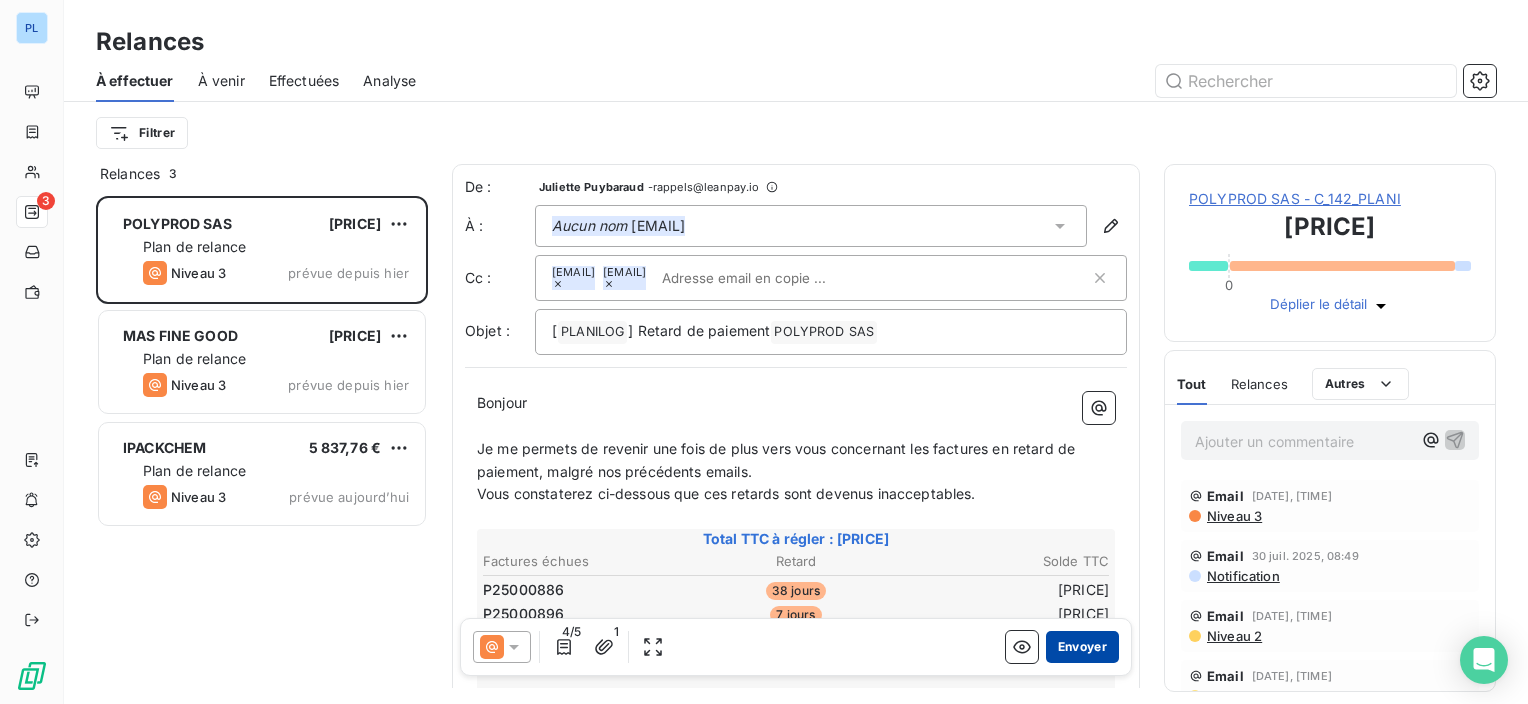click on "Envoyer" at bounding box center [1082, 647] 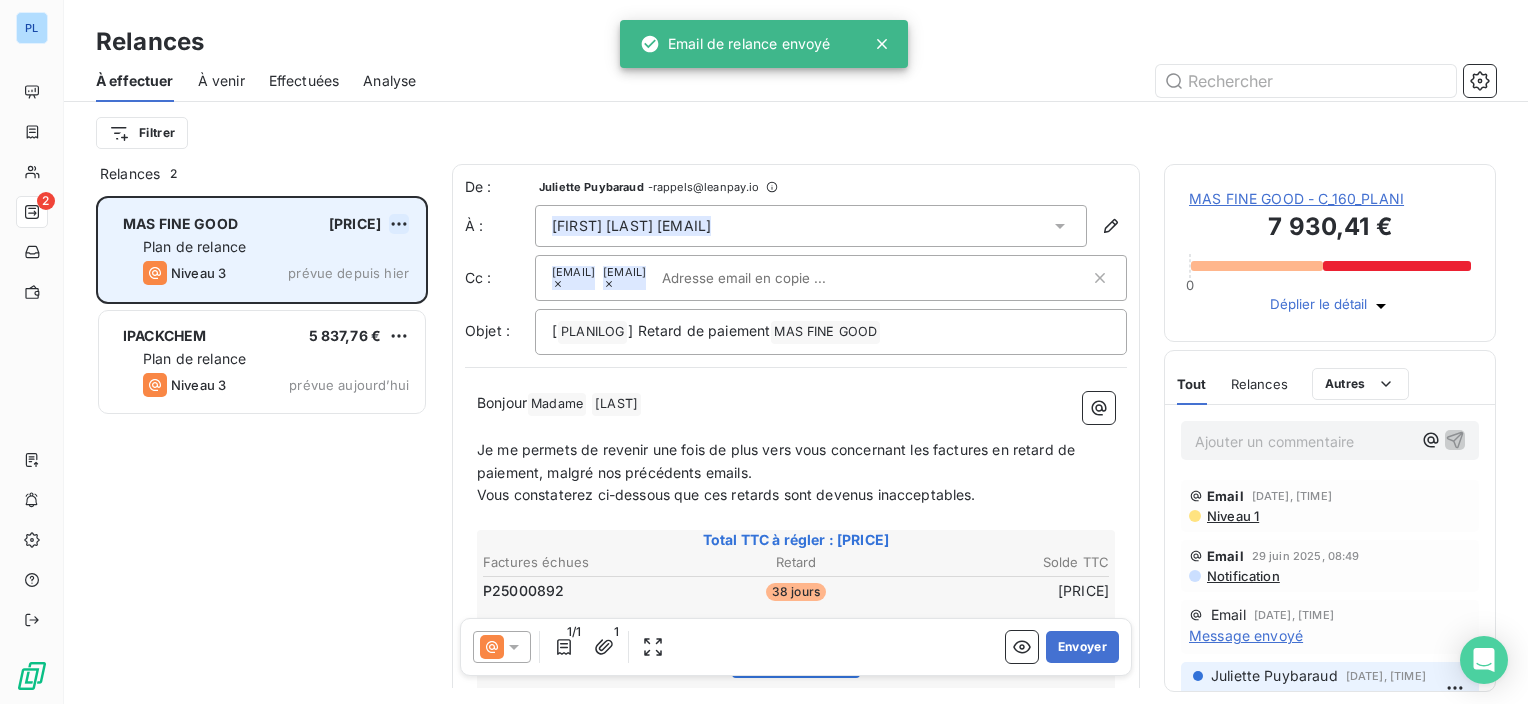 click on "P25000870 MAS FINE GOOD - C_085_PLANI [PRICE] Plan de relance Niveau 3 prévue depuis hier IPACKCHEM [PRICE] Plan de relance Niveau 3 prévue aujourd’hui De : [FIRST] [LAST] - rappels@leanpay.io À : [FIRST] [LAST] [EMAIL] Cc : [EMAIL] [EMAIL] Objet : [ PLANILOG ﻿ ] Retard de paiement MAS FINE GOOD ﻿ ﻿ Bonjour Madame ﻿ [LAST] ﻿ ﻿ ﻿ Je me permets de revenir une fois de plus vers vous concernant les factures en retard de paiement, malgré nos précédents emails. Vous constaterez ci-dessous que ces retards sont devenus inacceptables. ﻿ Total TTC à régler : [PRICE] Factures échues Retard Solde TTC P25000892 38 jours [PRICE] Voir la facture ﻿ ﻿ Nous vous prions formellement d’effectuer le virement nécessaire, et ce de manière immédiate. ﻿ ﻿ Dans l’intérêt de tous, nous espérons que vous règlerez cette affaire au plus vite." at bounding box center [764, 352] 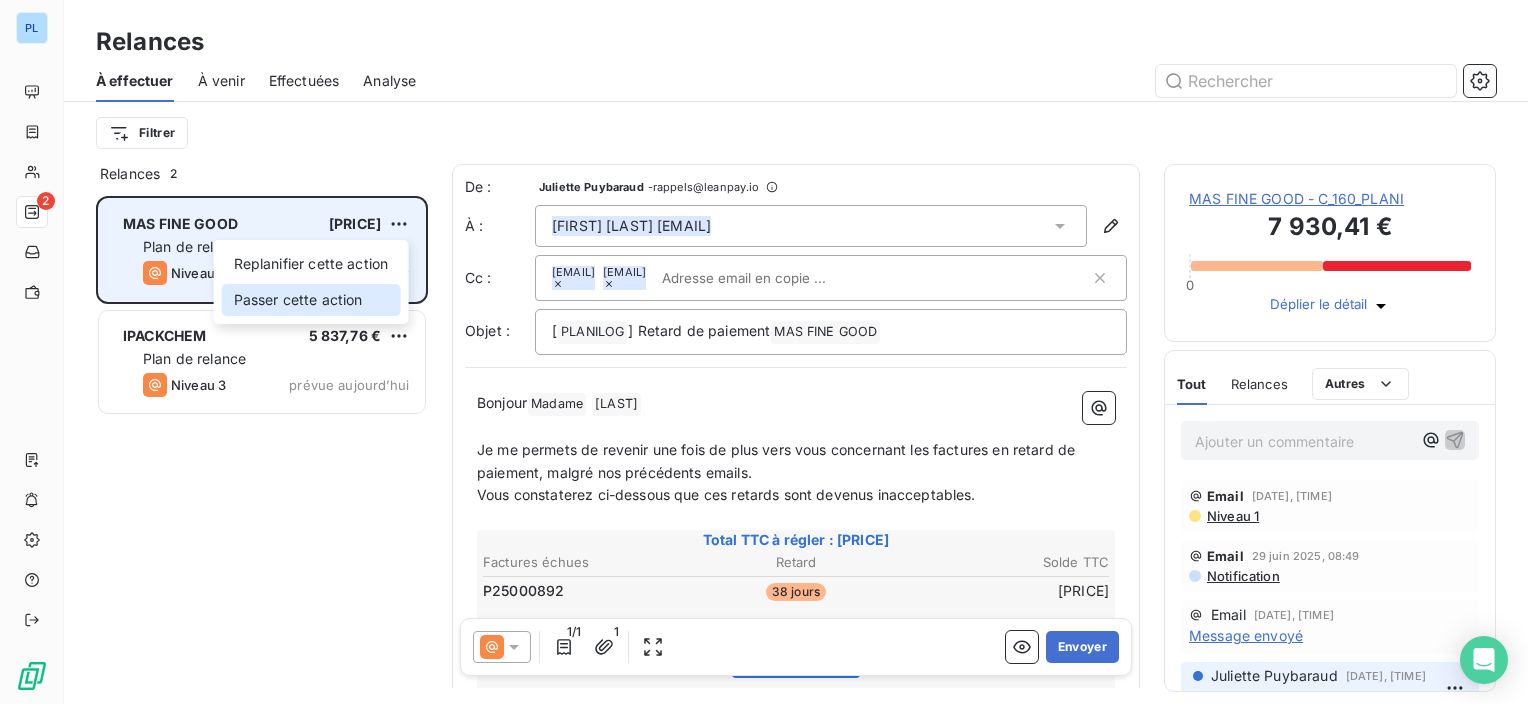 click on "Passer cette action" at bounding box center [311, 300] 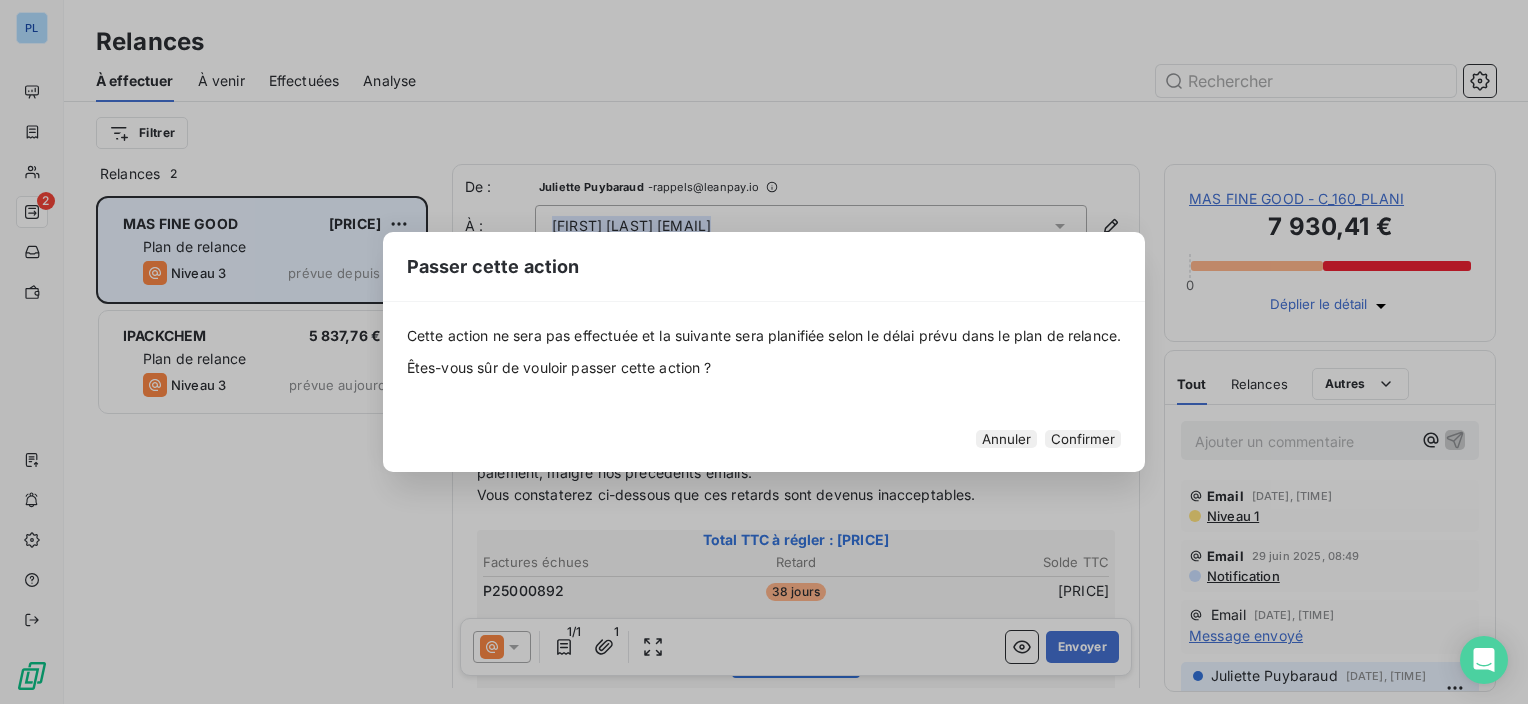 click on "Confirmer" at bounding box center (1083, 439) 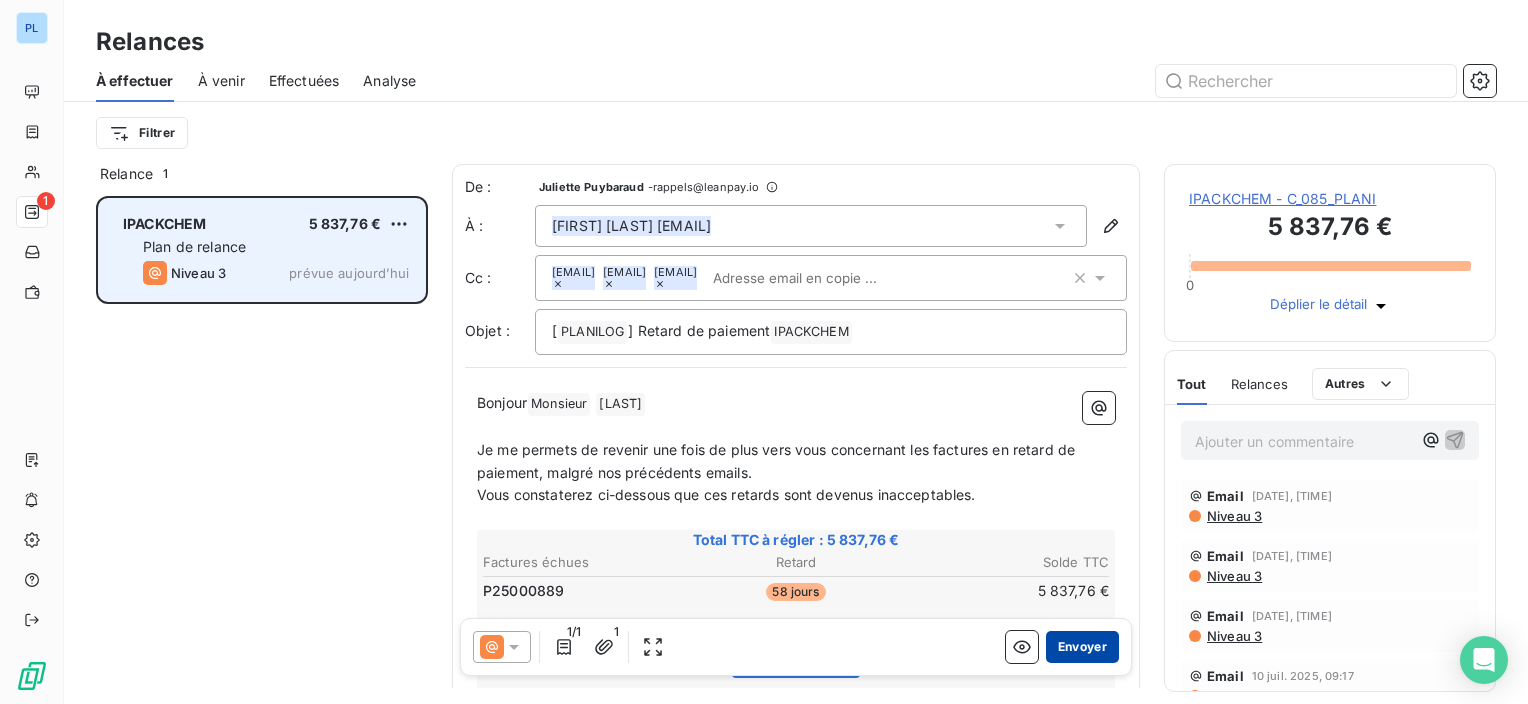 click on "Envoyer" at bounding box center (1082, 647) 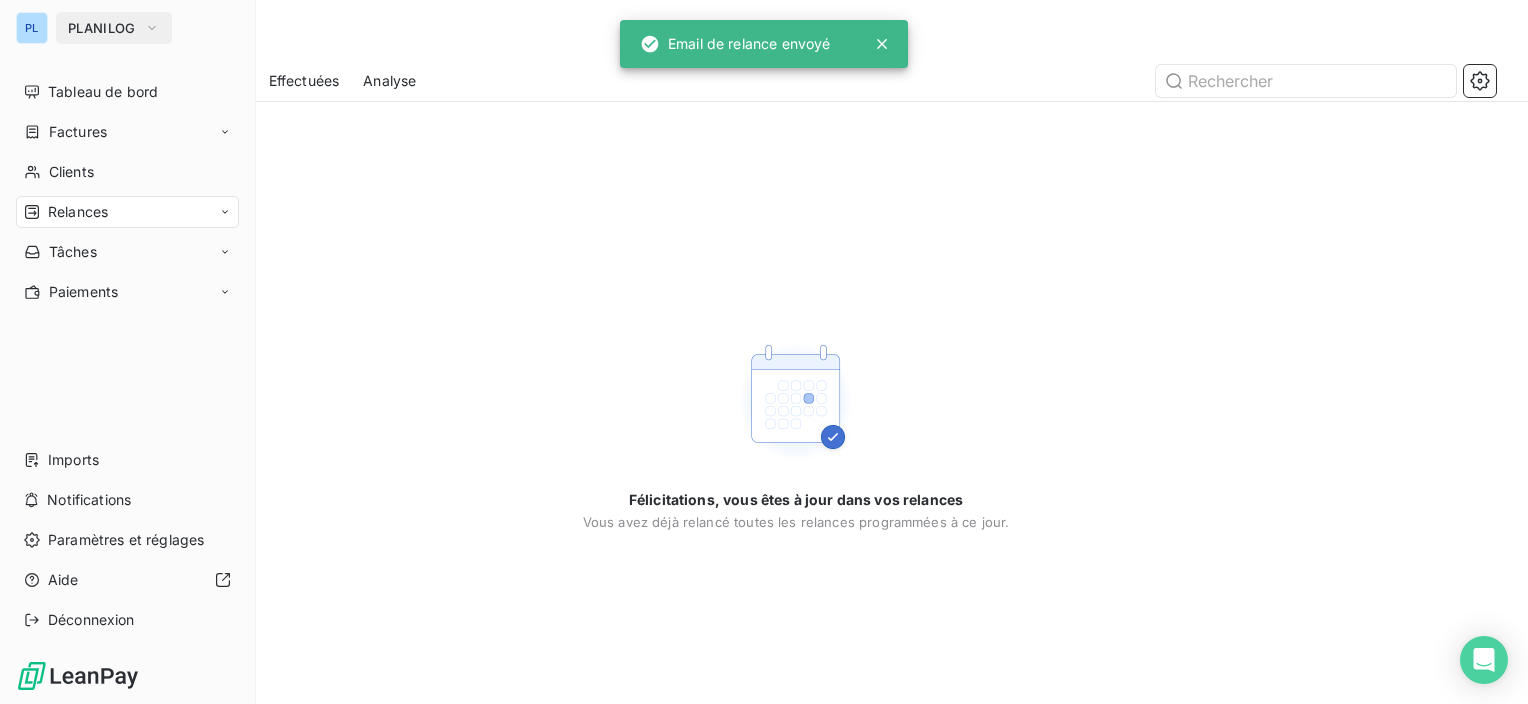 click on "PLANILOG" at bounding box center [114, 28] 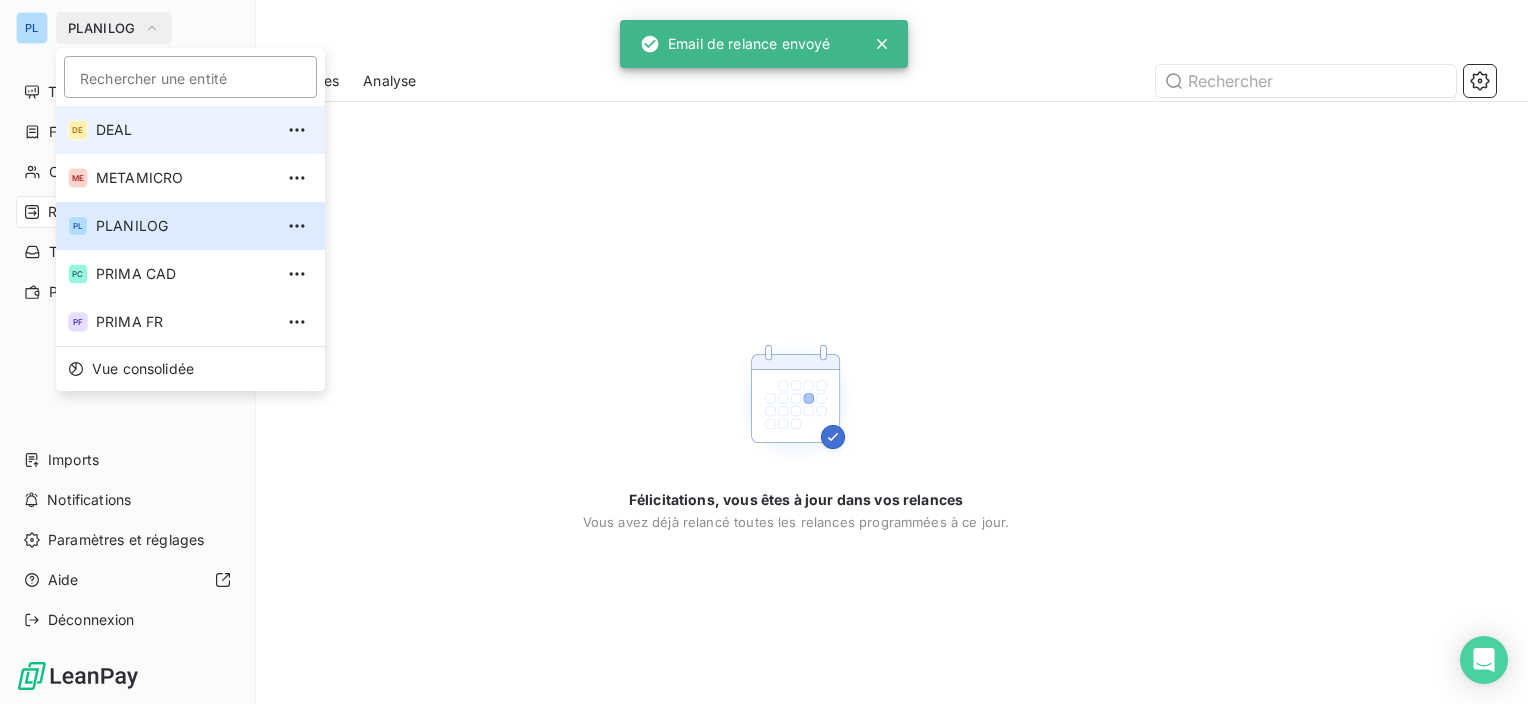 click on "DEAL" at bounding box center (184, 130) 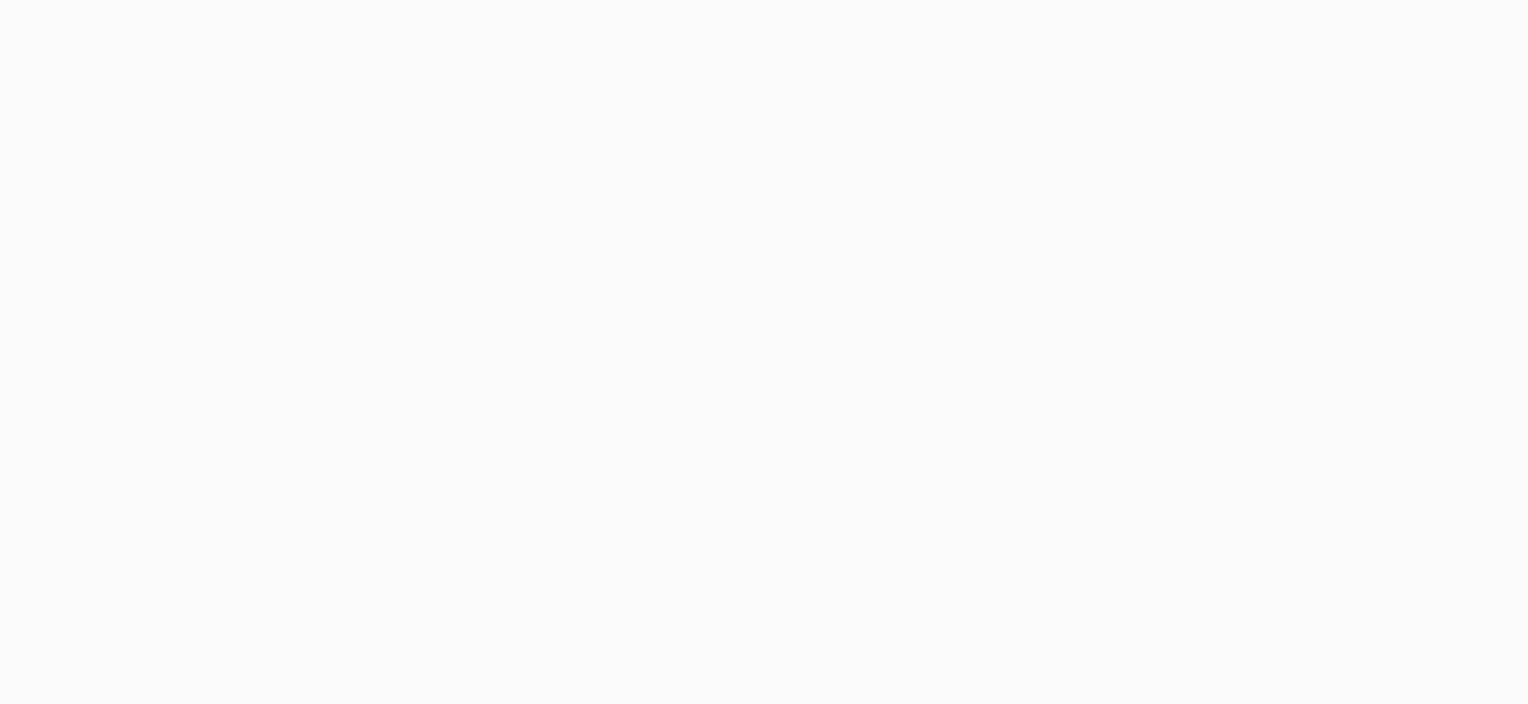 scroll, scrollTop: 0, scrollLeft: 0, axis: both 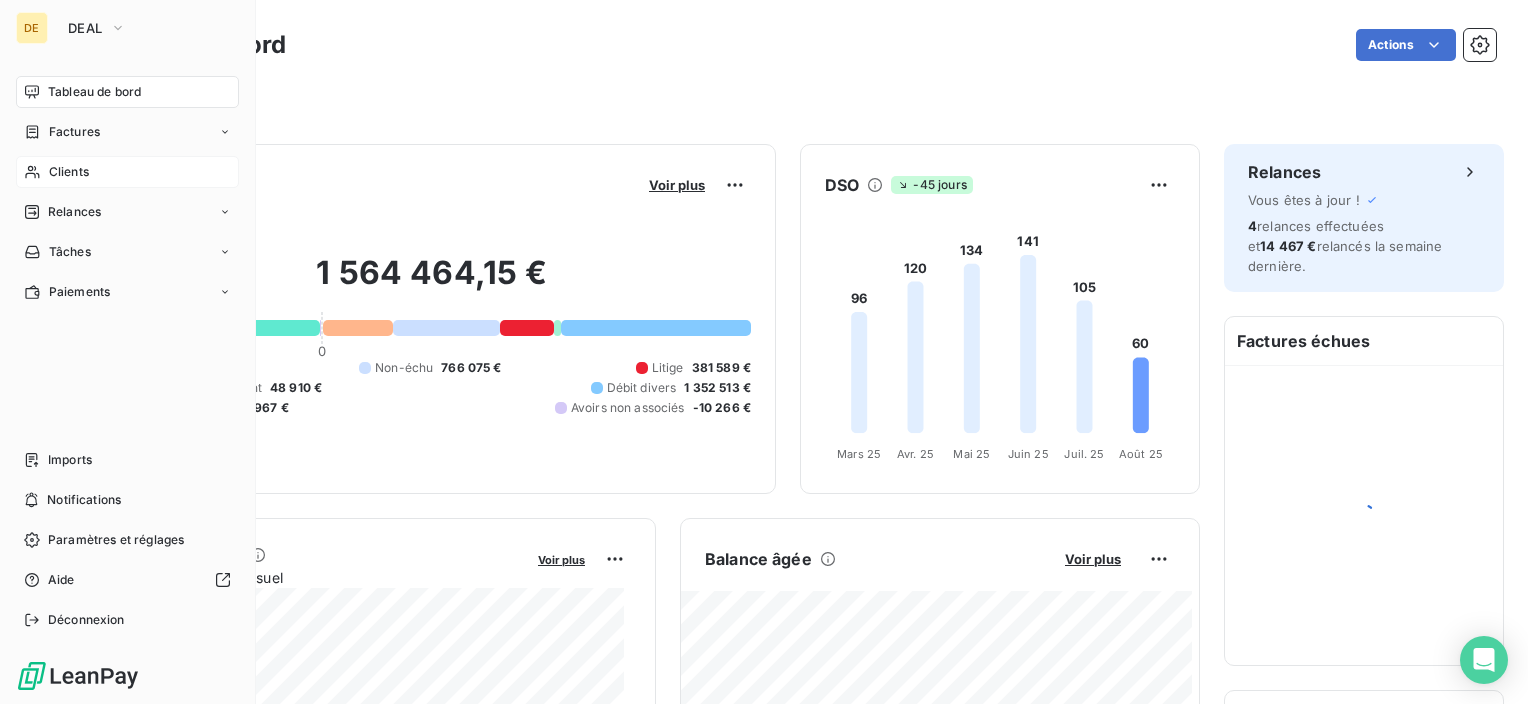 click on "Clients" at bounding box center (69, 172) 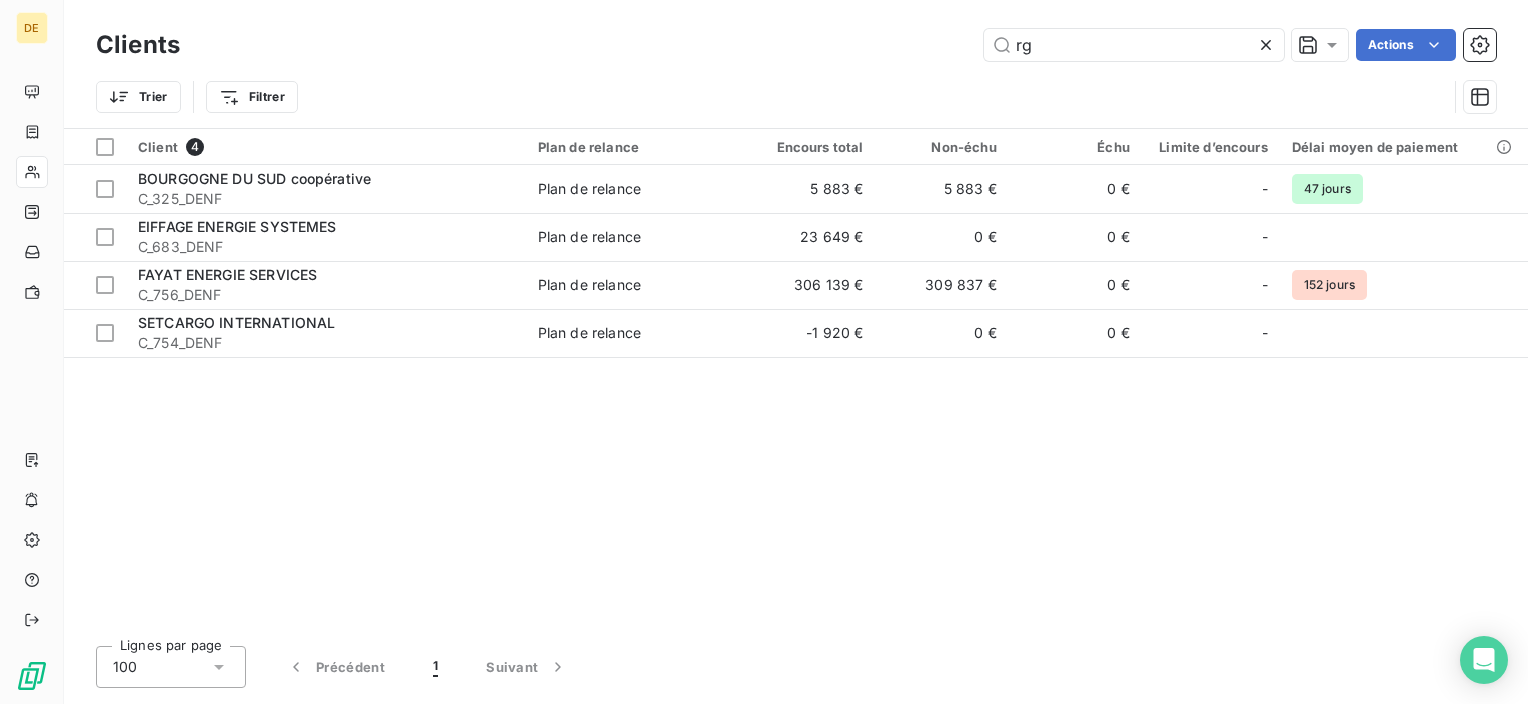 type on "r" 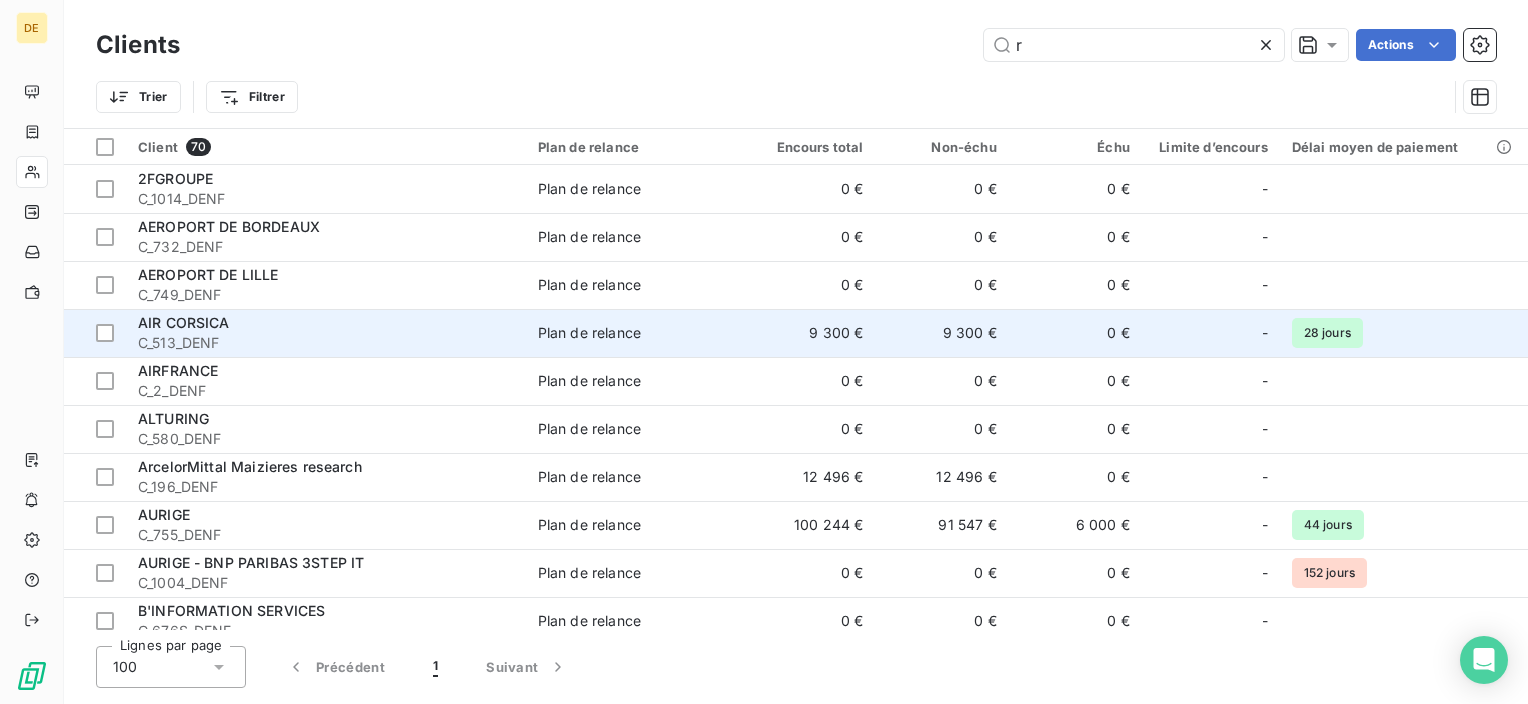 type 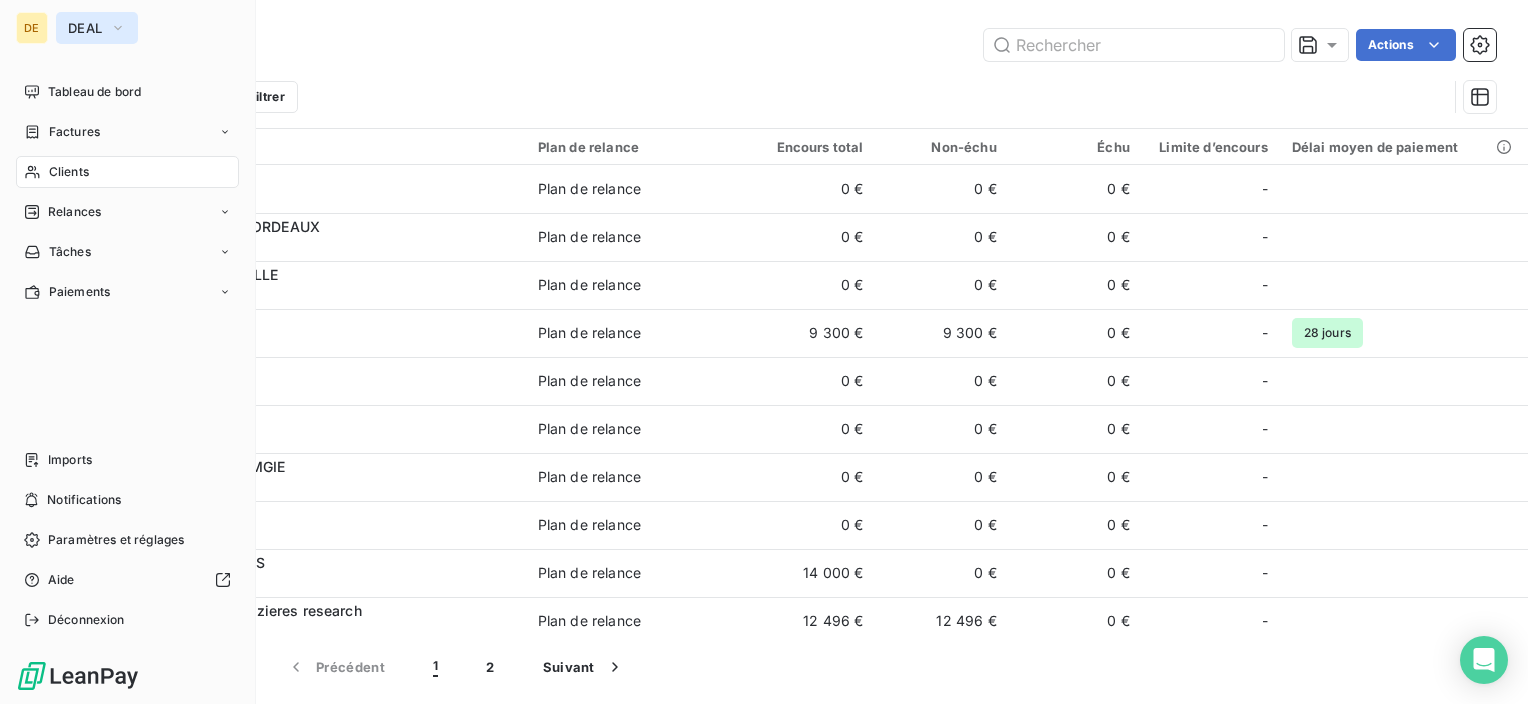 click on "DEAL" at bounding box center (85, 28) 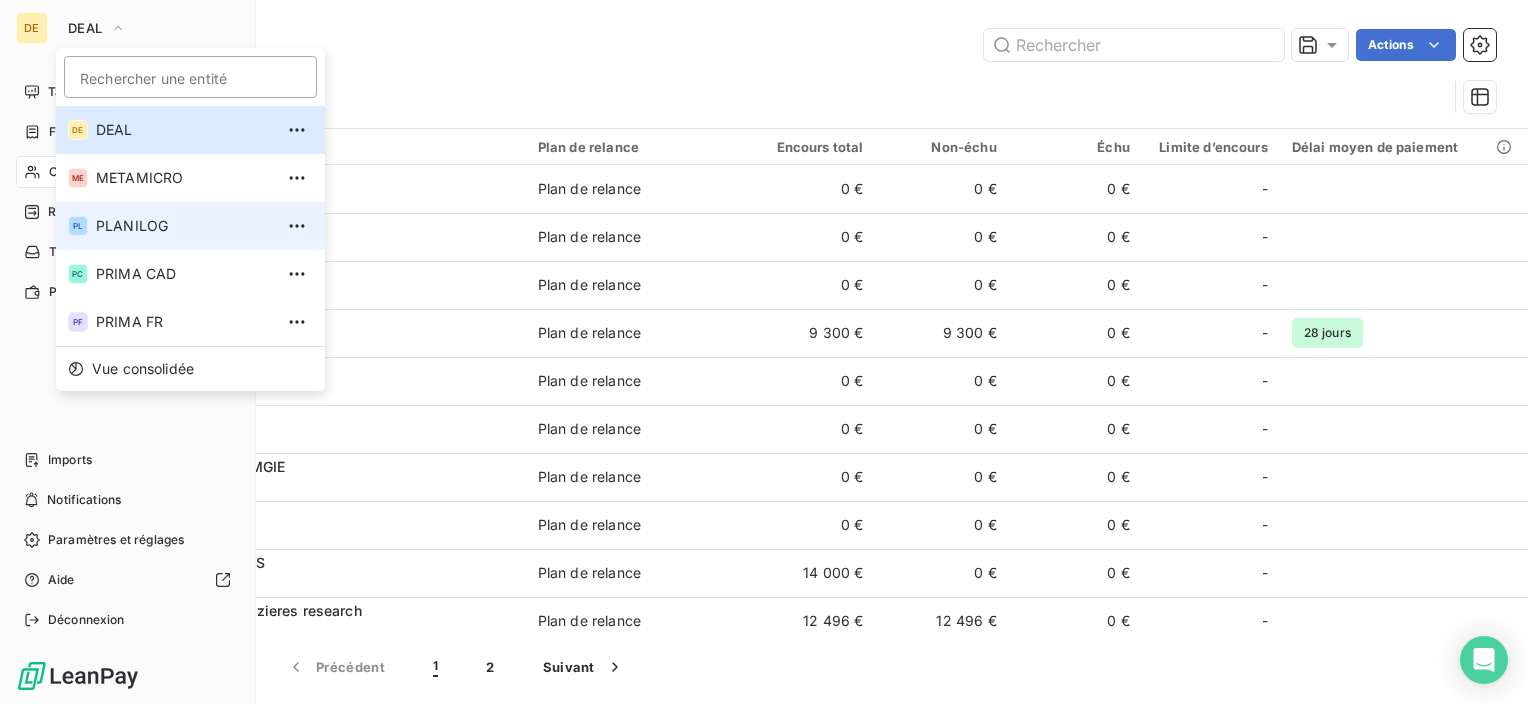 click on "PLANILOG" at bounding box center [184, 226] 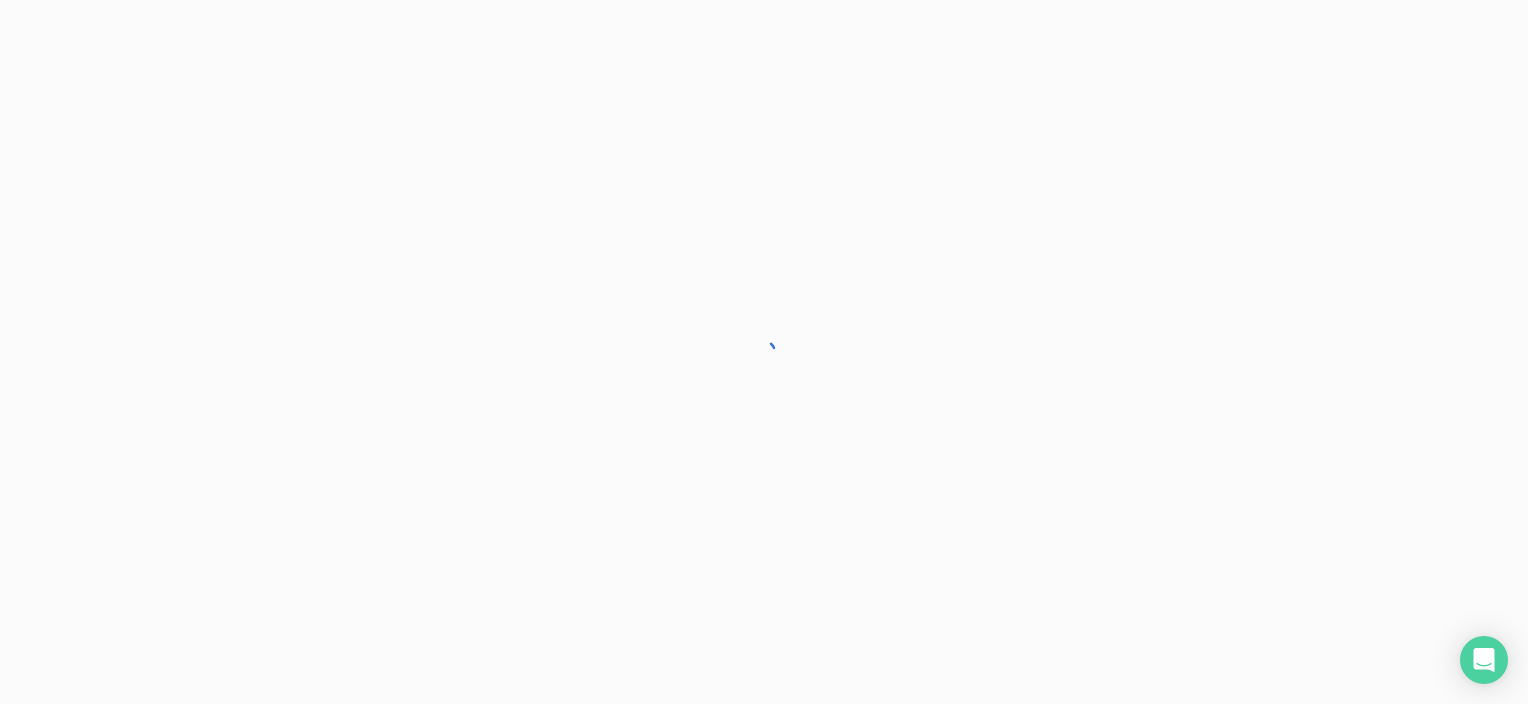 scroll, scrollTop: 0, scrollLeft: 0, axis: both 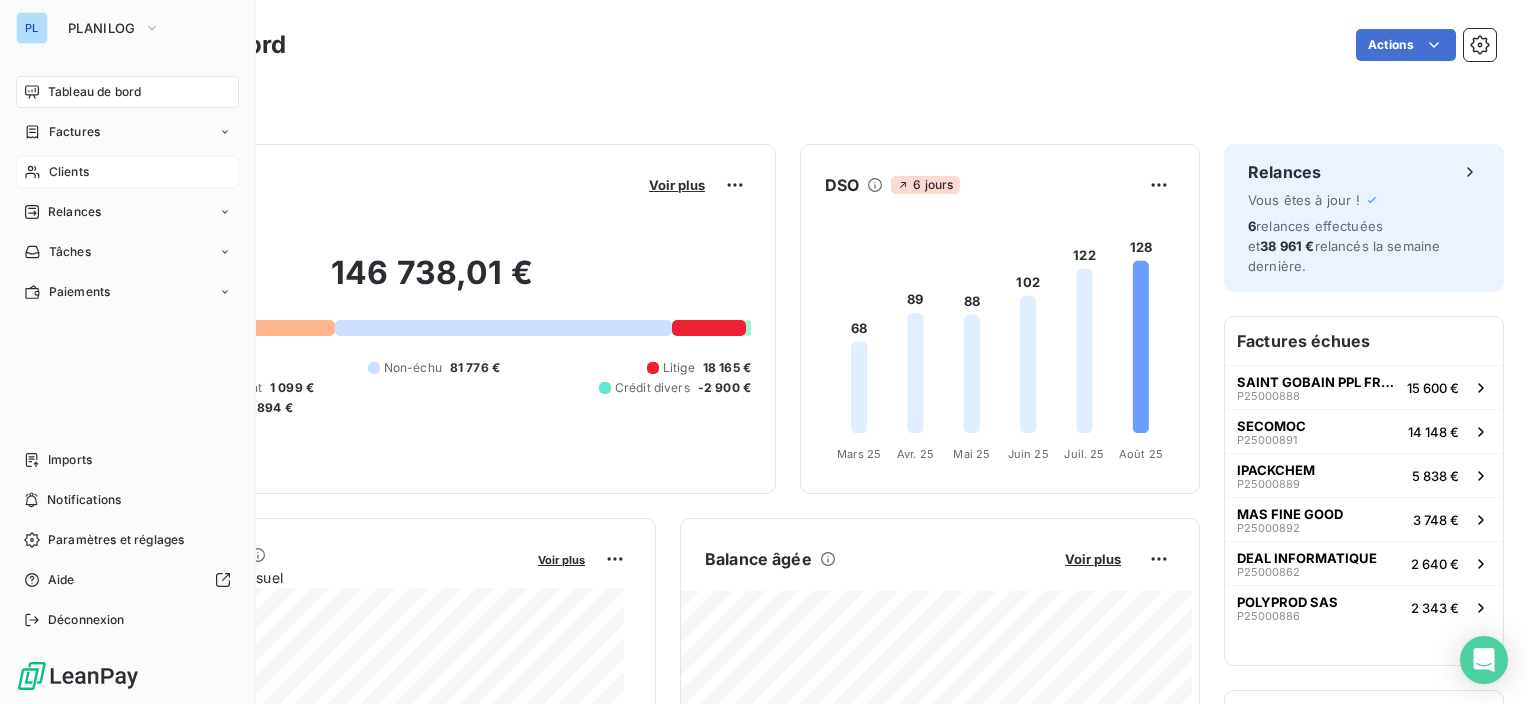 click on "Clients" at bounding box center [69, 172] 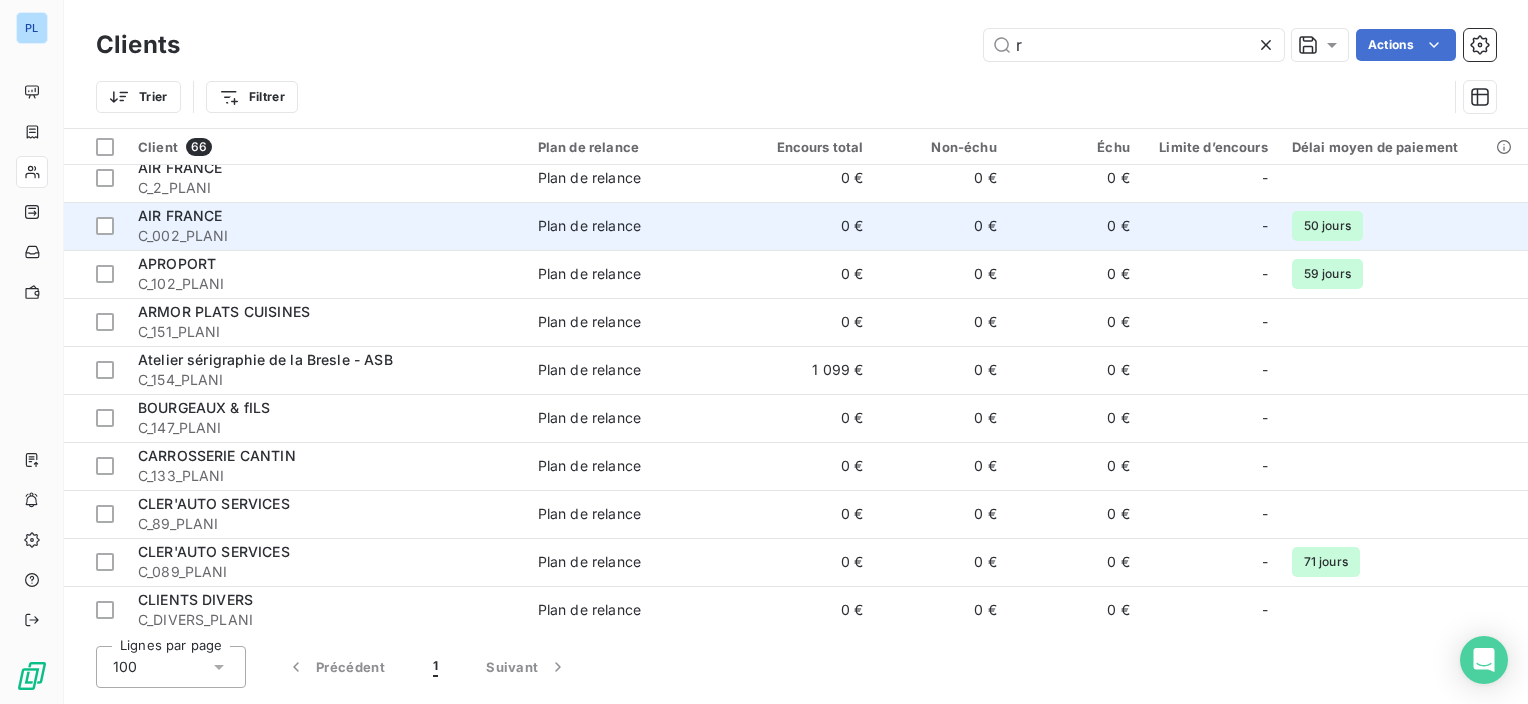 scroll, scrollTop: 0, scrollLeft: 0, axis: both 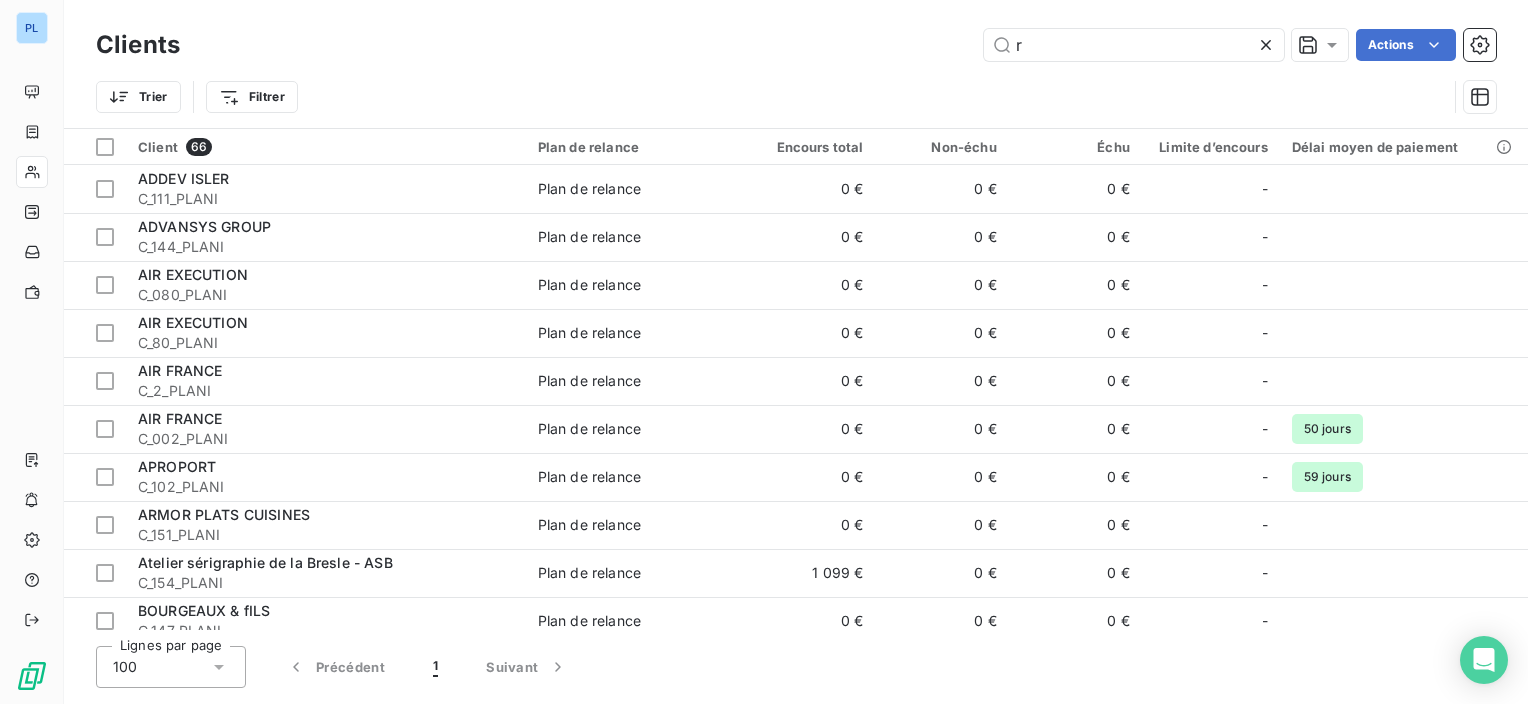 type on "r" 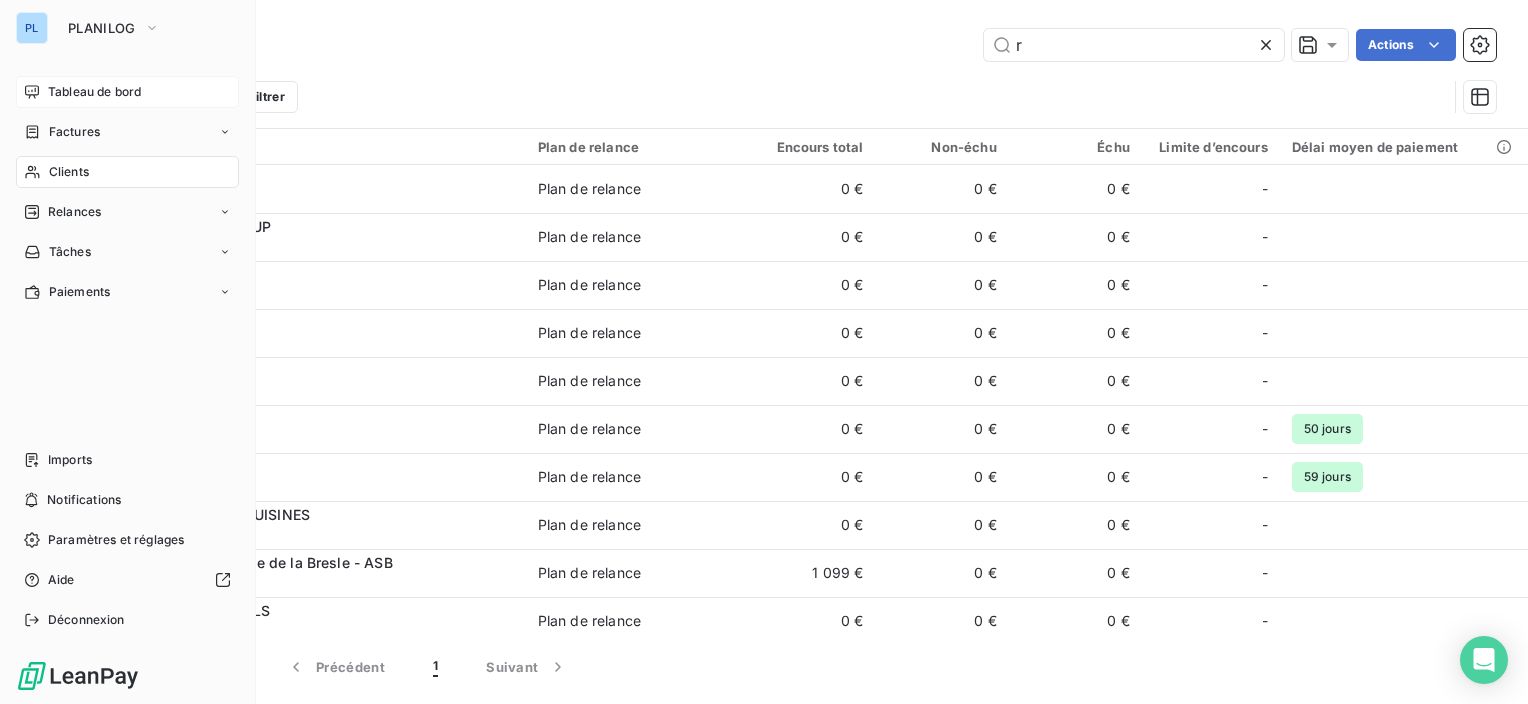 click on "Tableau de bord" at bounding box center (94, 92) 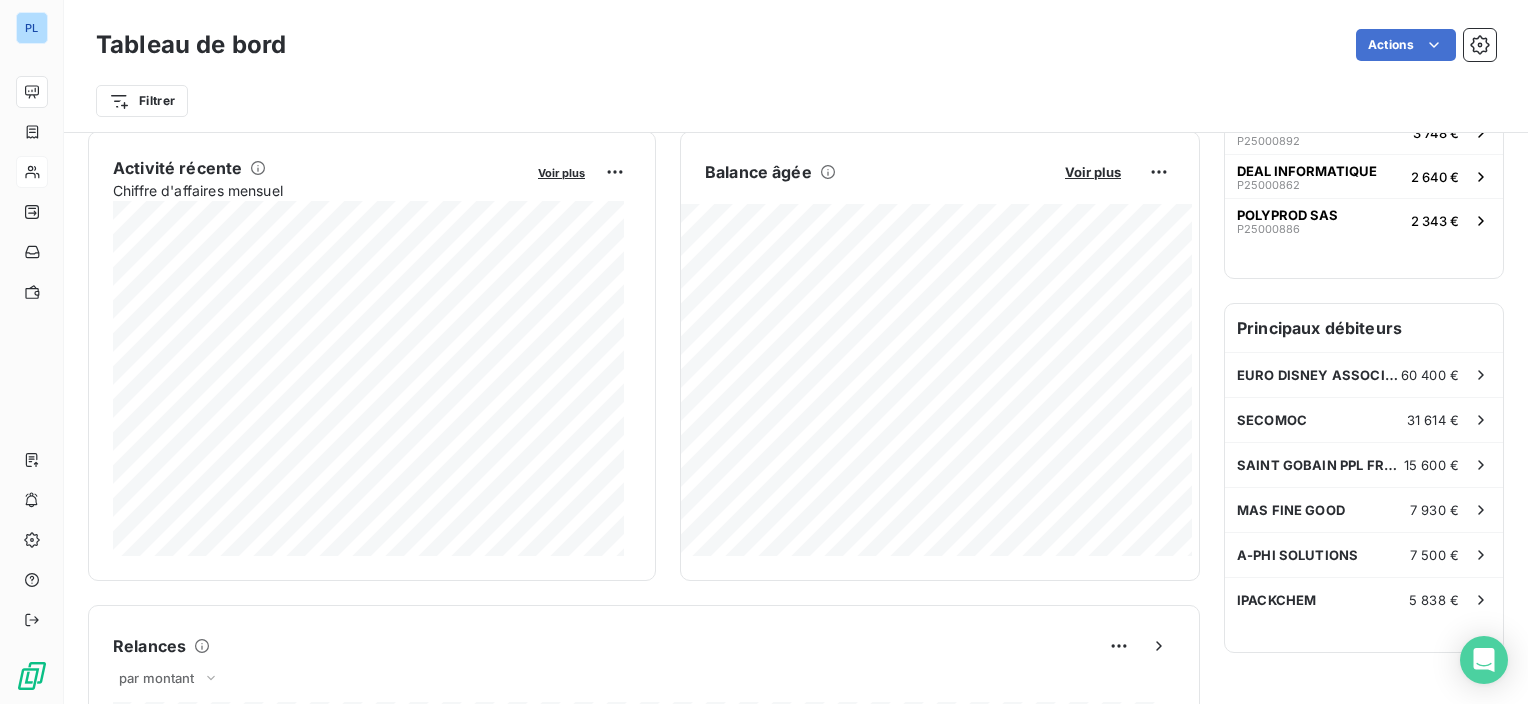 scroll, scrollTop: 400, scrollLeft: 0, axis: vertical 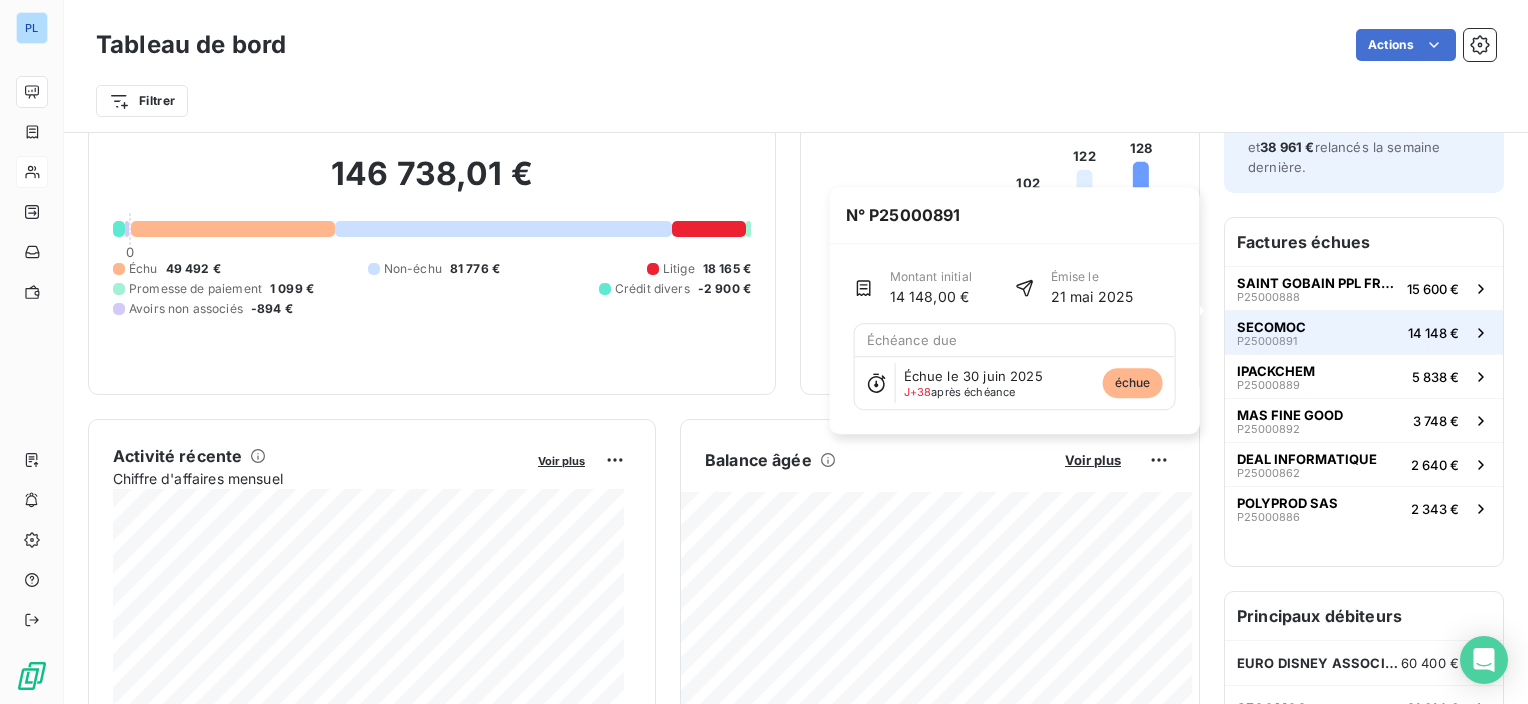 click on "14 148 €" at bounding box center (1433, 333) 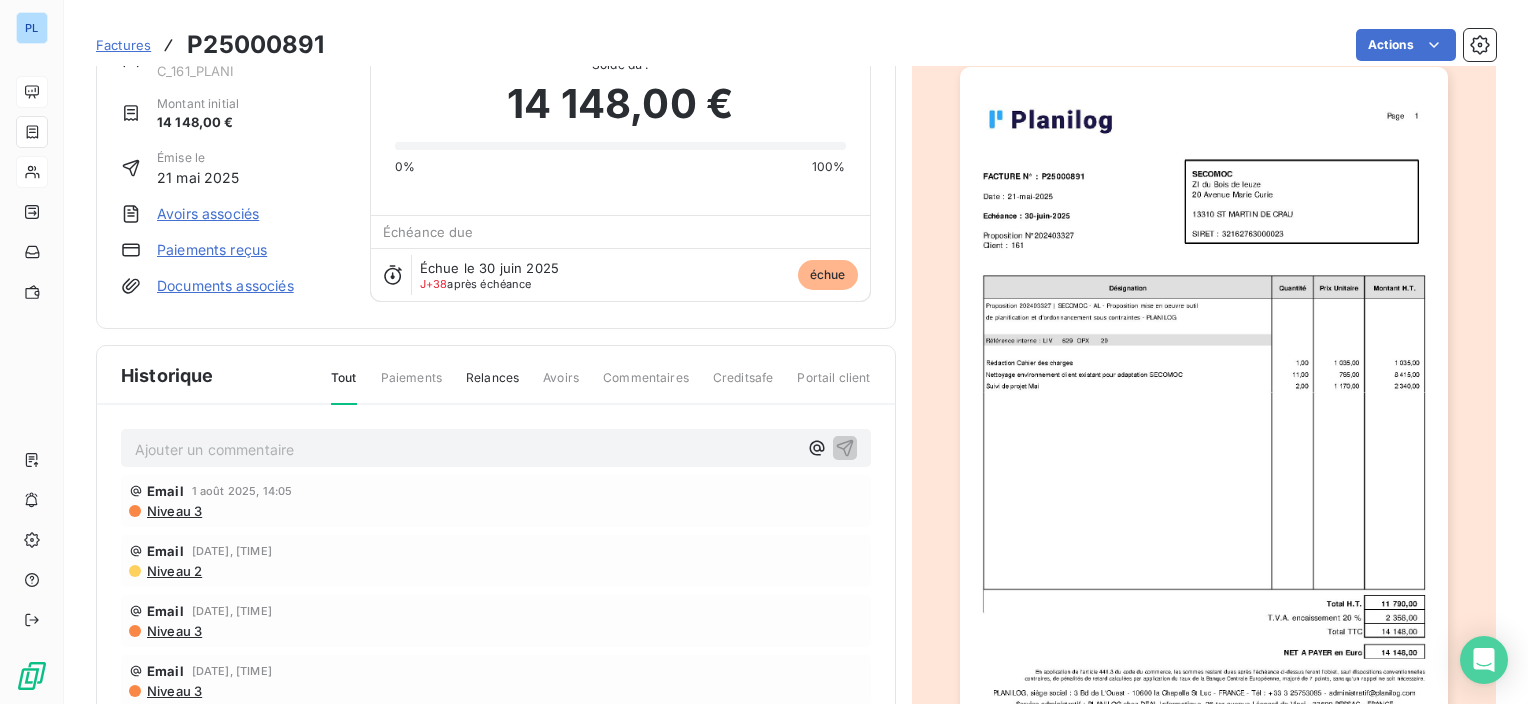scroll, scrollTop: 0, scrollLeft: 0, axis: both 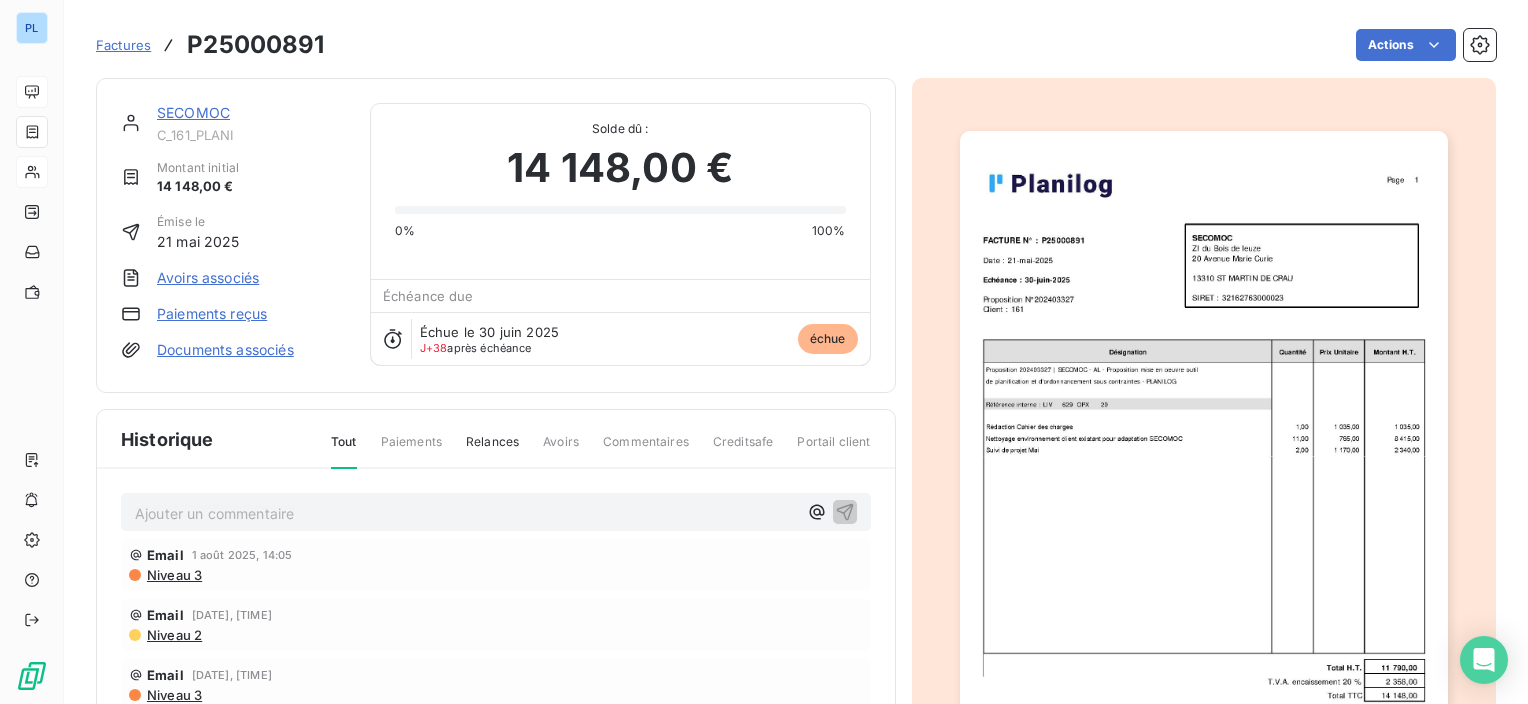 click on "SECOMOC" at bounding box center (193, 112) 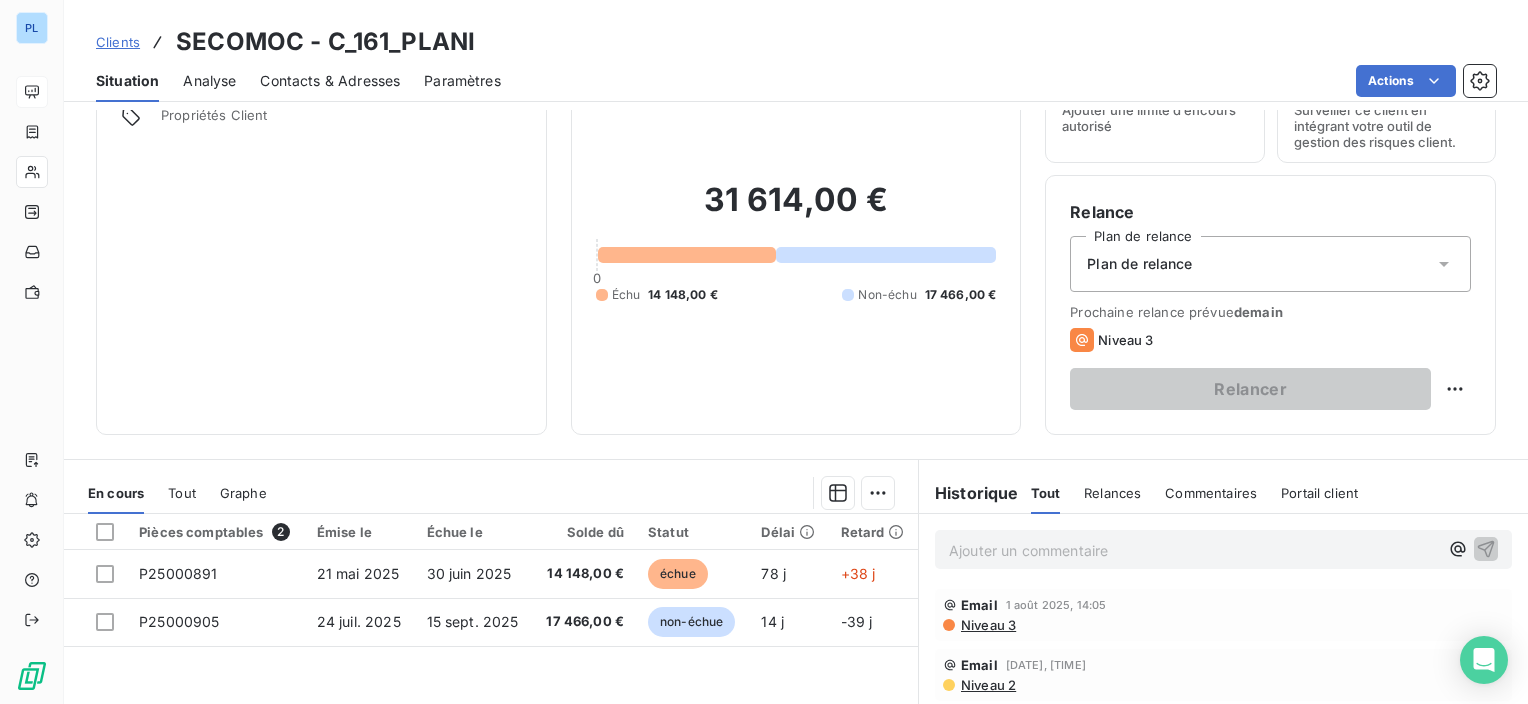 scroll, scrollTop: 200, scrollLeft: 0, axis: vertical 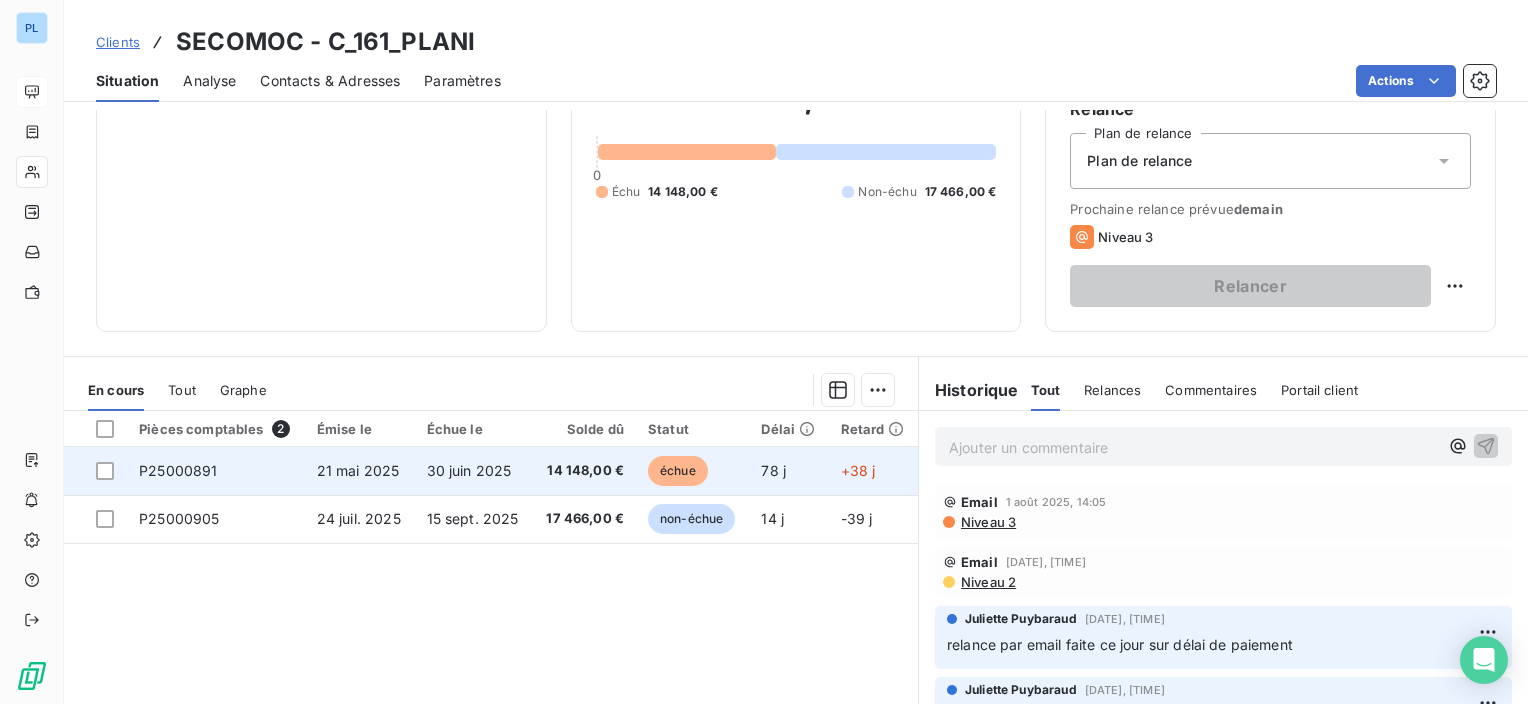 click on "21 mai 2025" at bounding box center [360, 471] 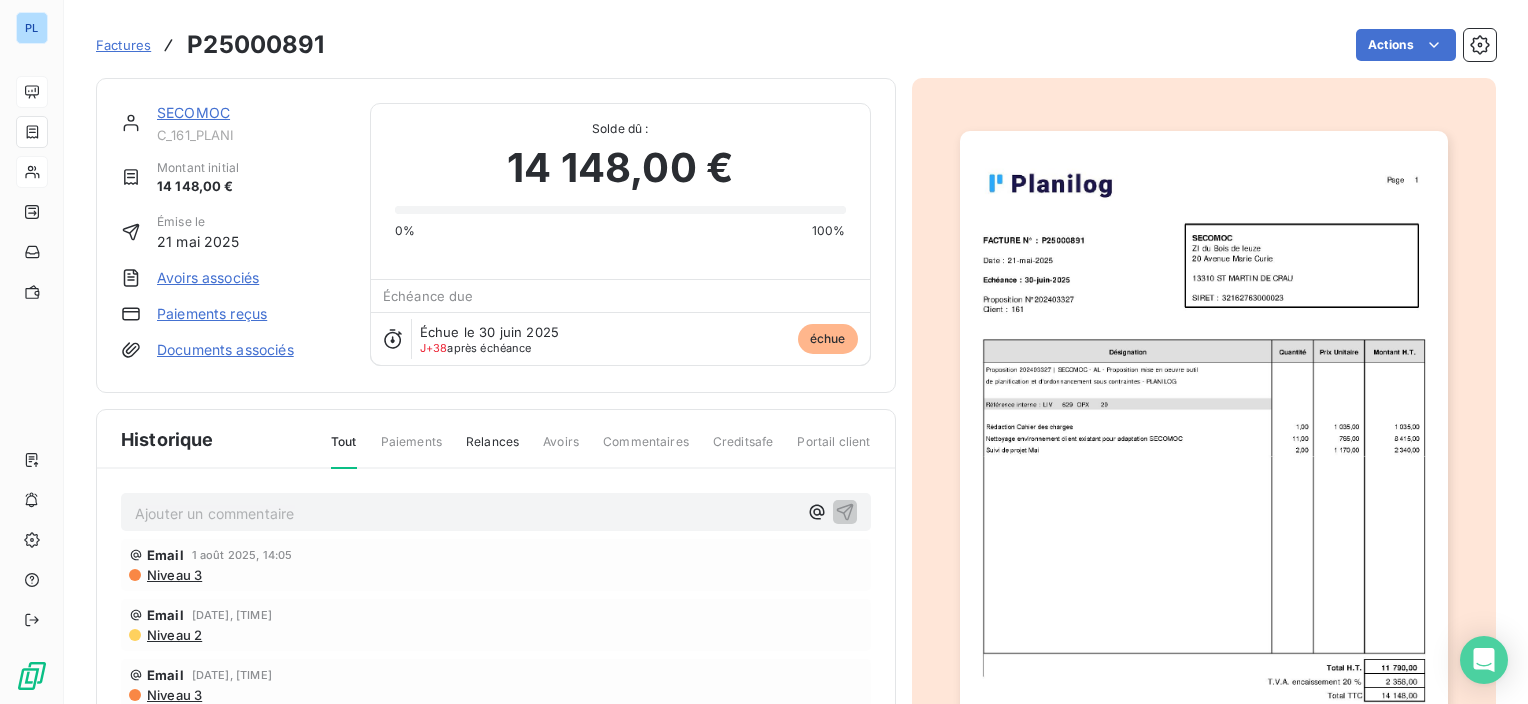 click on "P25000891" at bounding box center (255, 45) 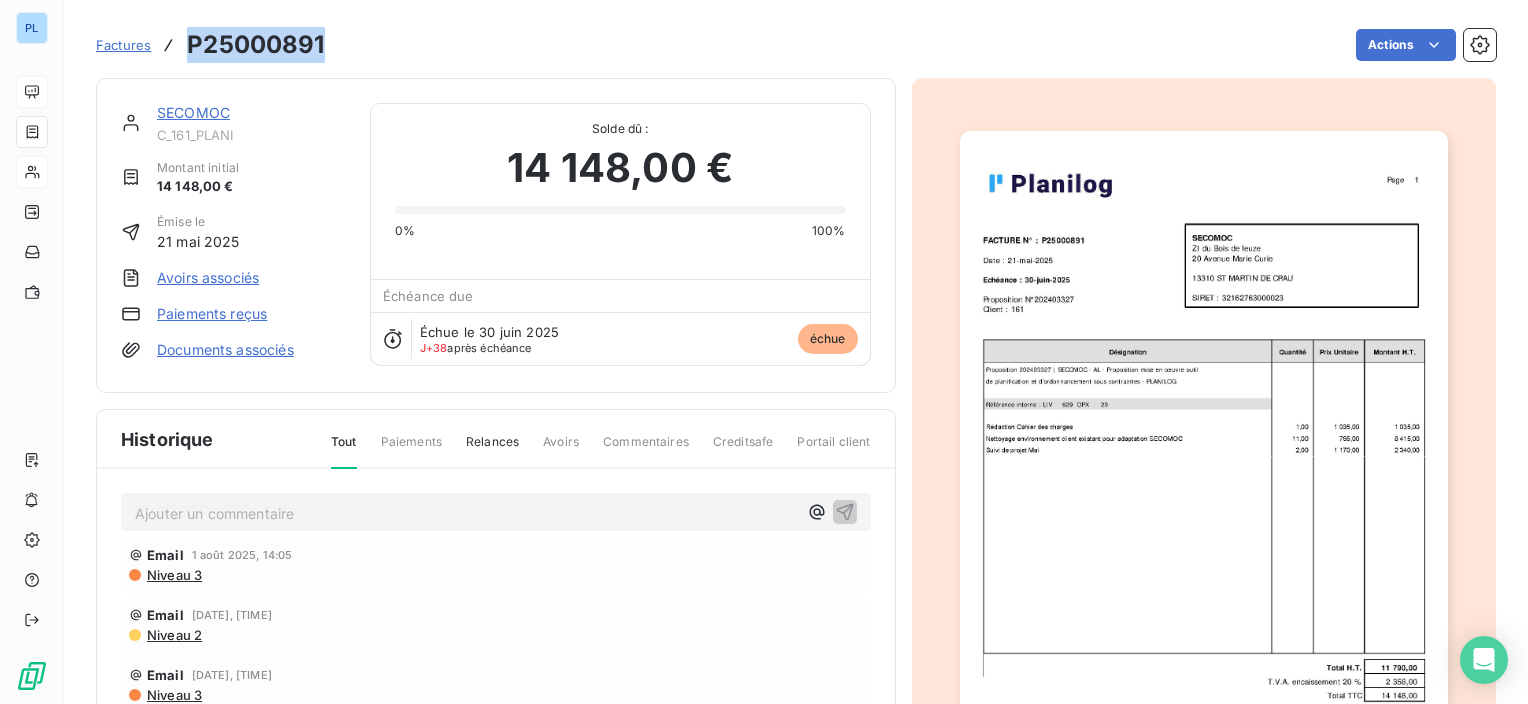 click on "P25000891" at bounding box center (255, 45) 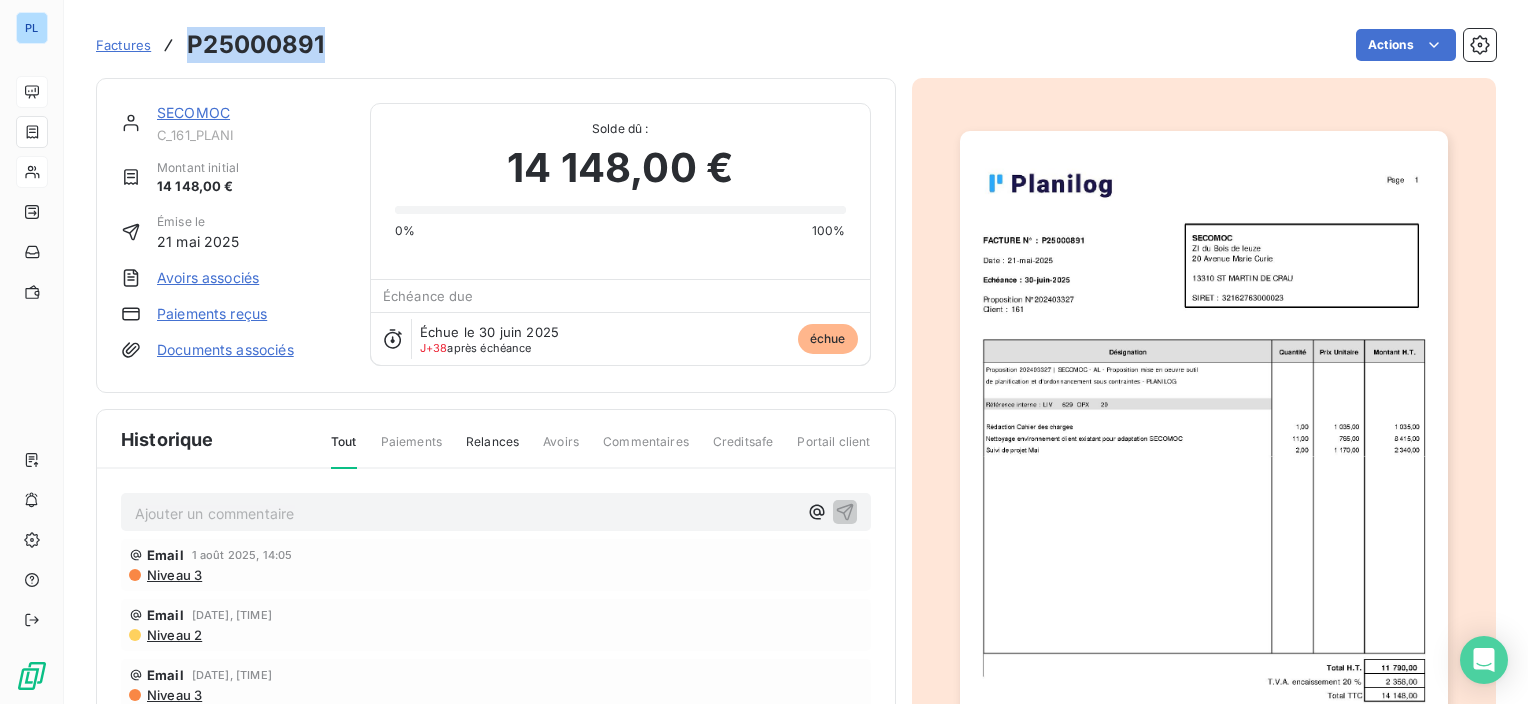 copy on "P25000891" 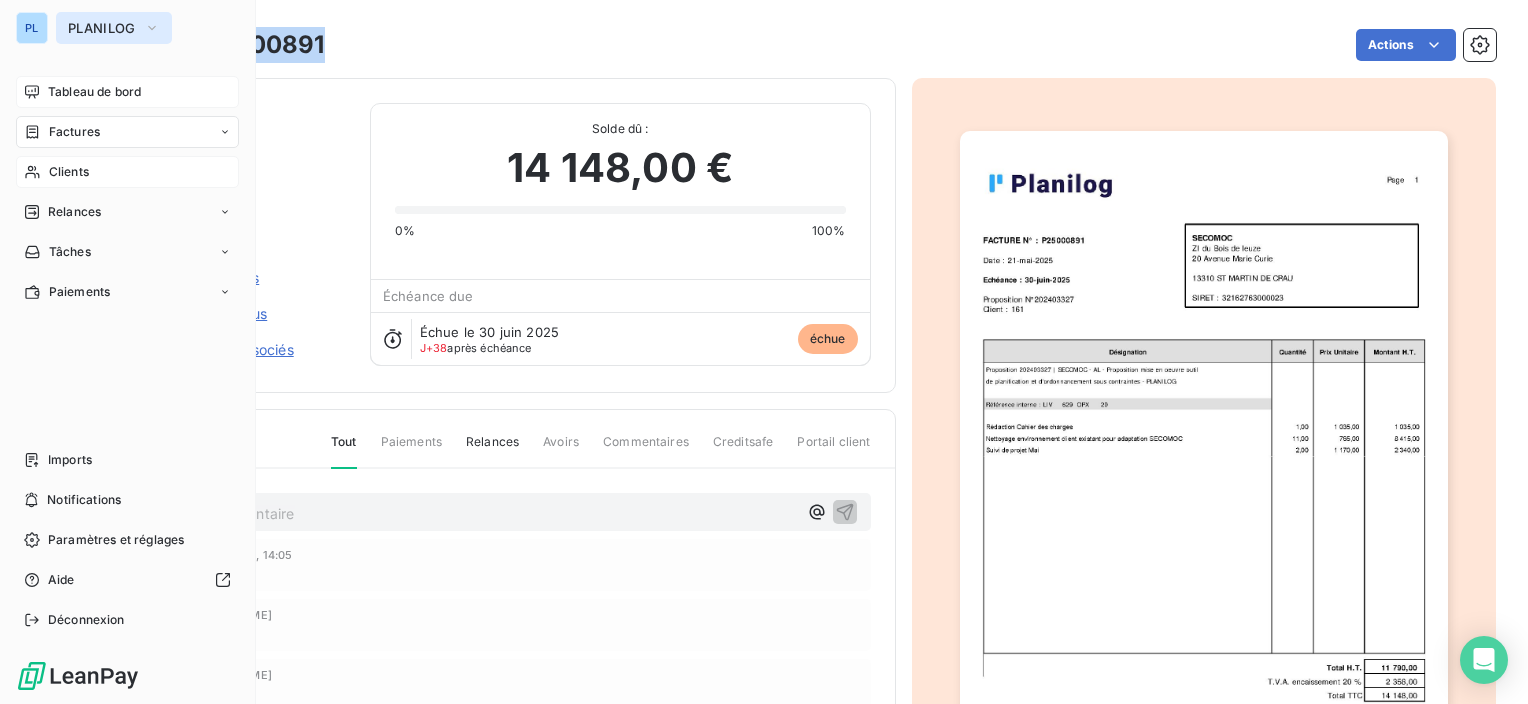 click on "PLANILOG" at bounding box center (102, 28) 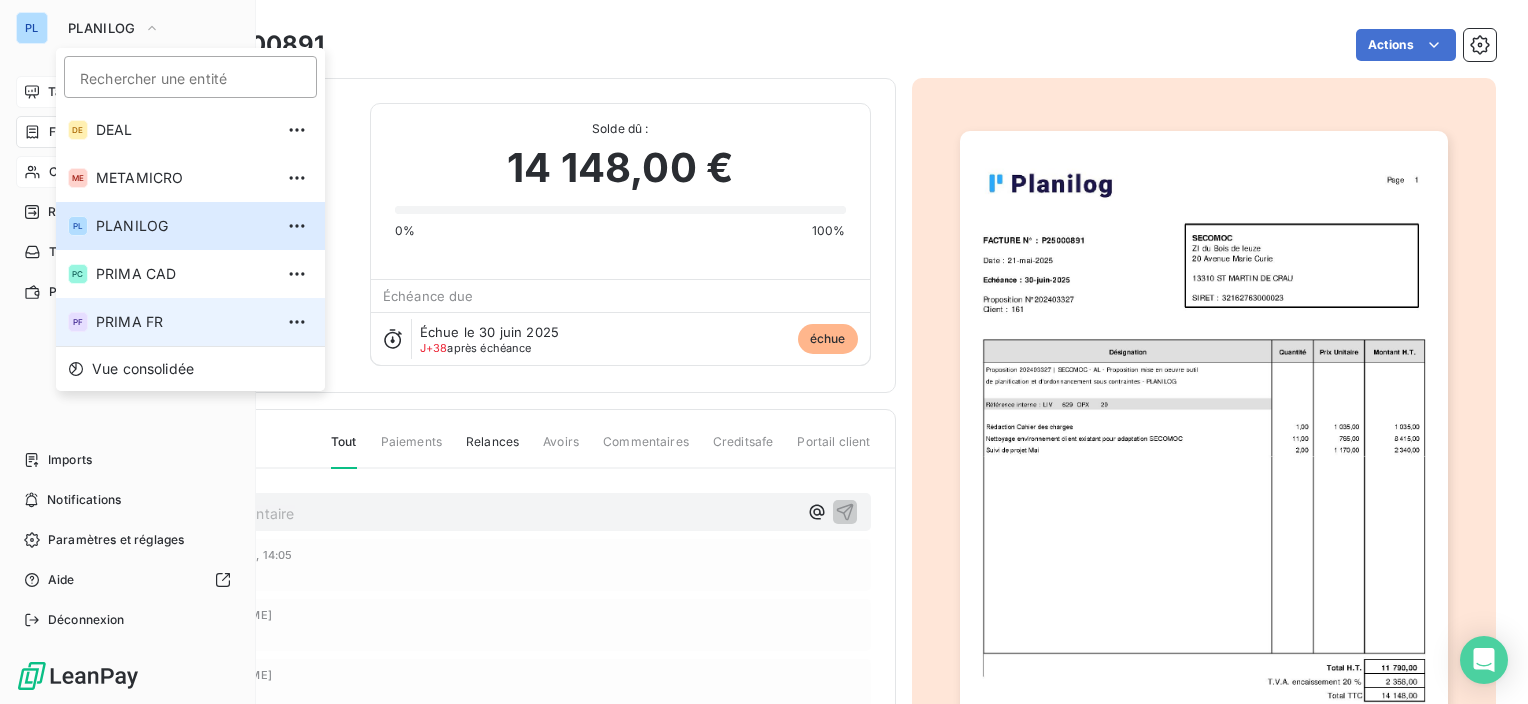 drag, startPoint x: 126, startPoint y: 304, endPoint x: 476, endPoint y: 125, distance: 393.11703 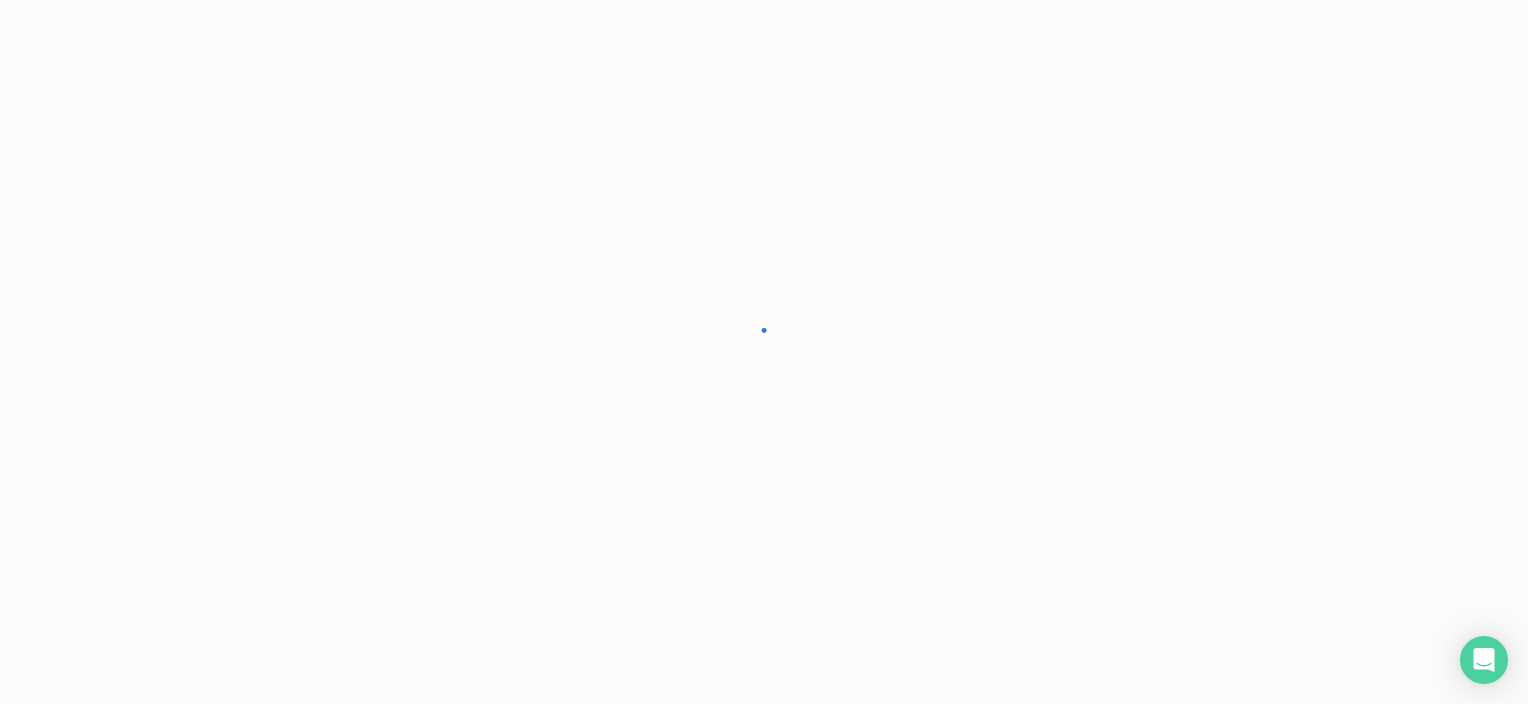 scroll, scrollTop: 0, scrollLeft: 0, axis: both 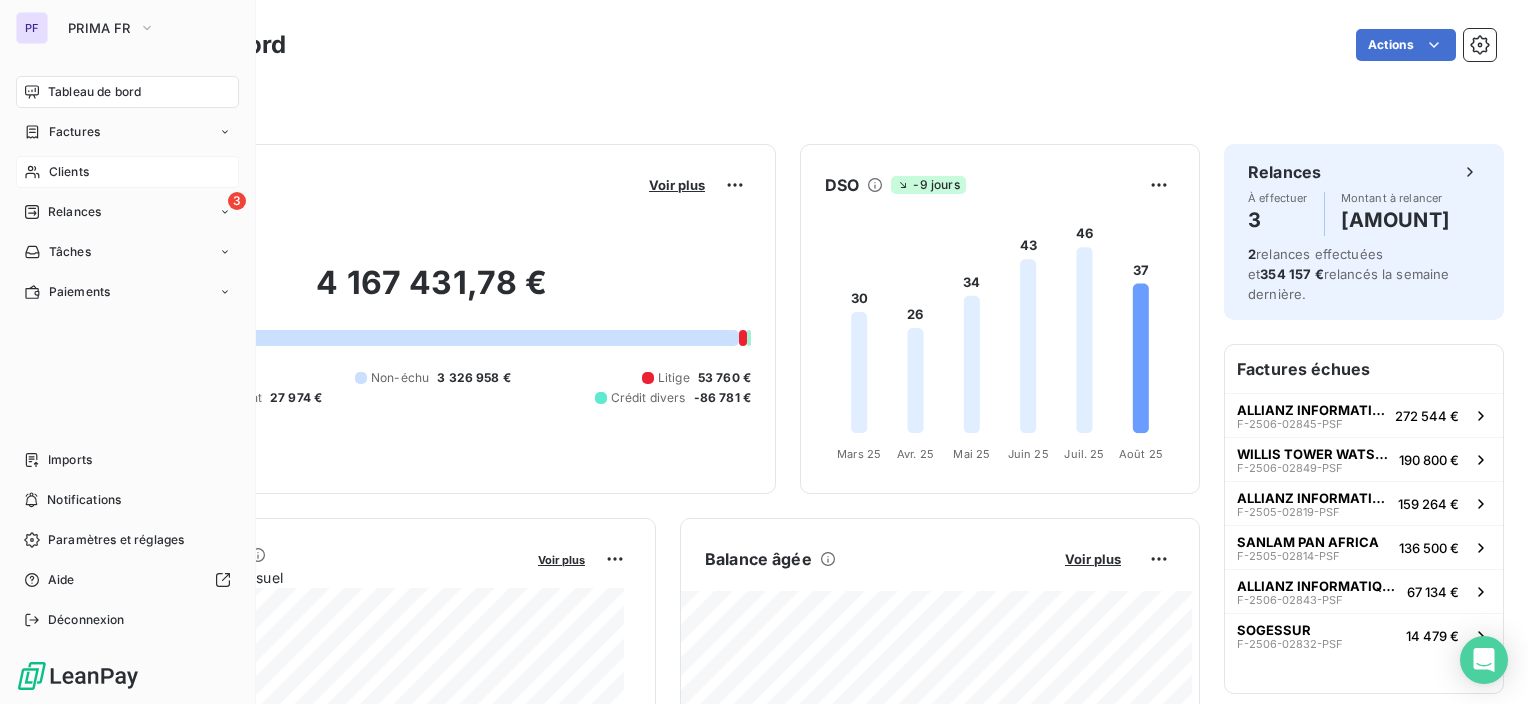 click on "Clients" at bounding box center [127, 172] 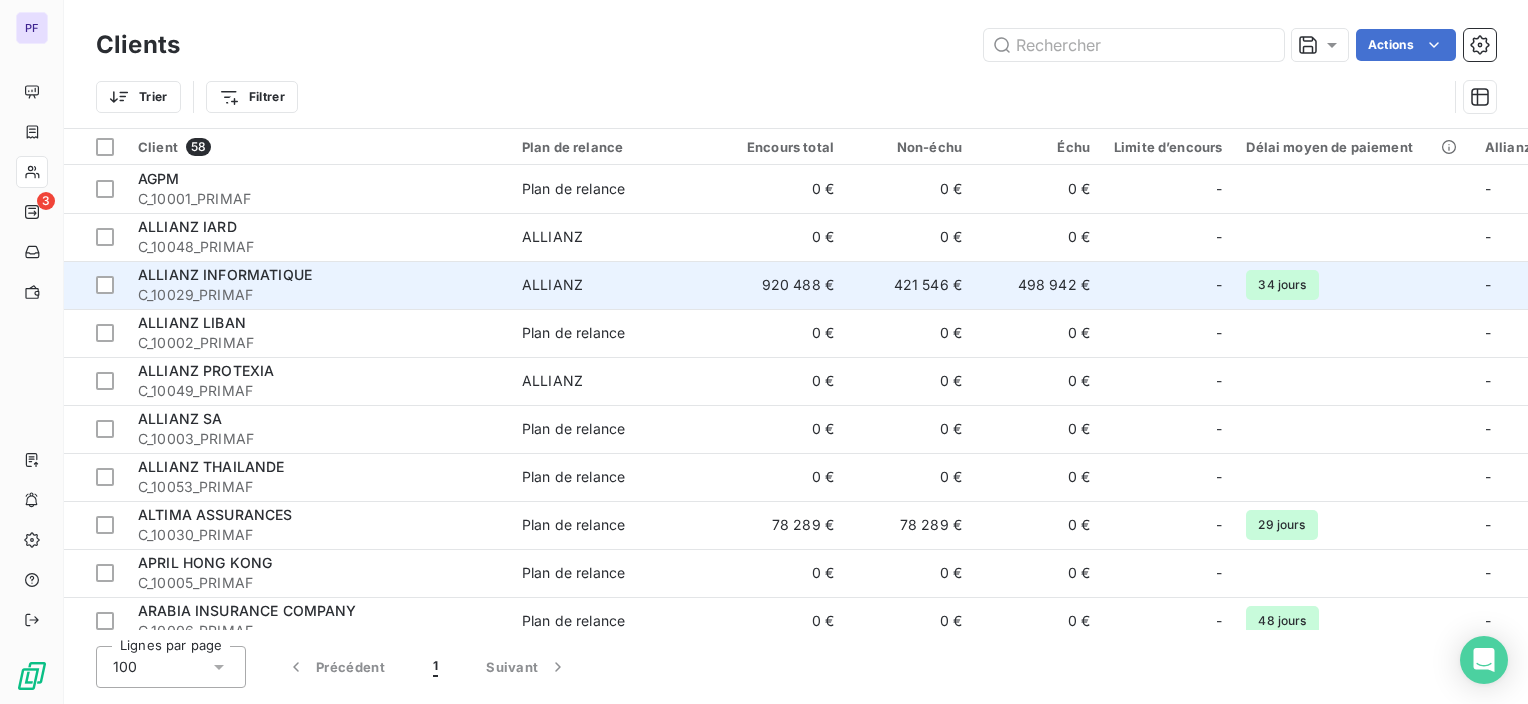 click on "498 942 €" at bounding box center [1038, 285] 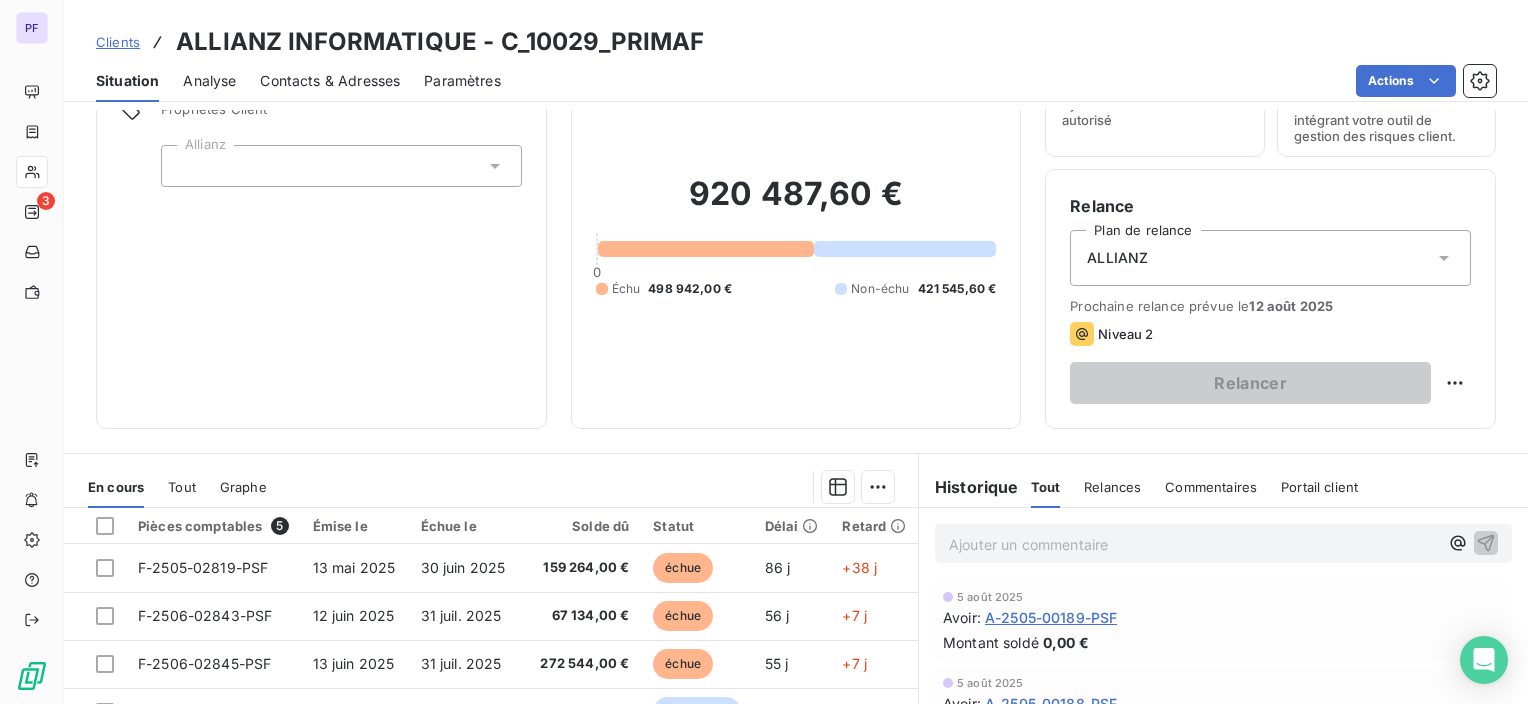 scroll, scrollTop: 200, scrollLeft: 0, axis: vertical 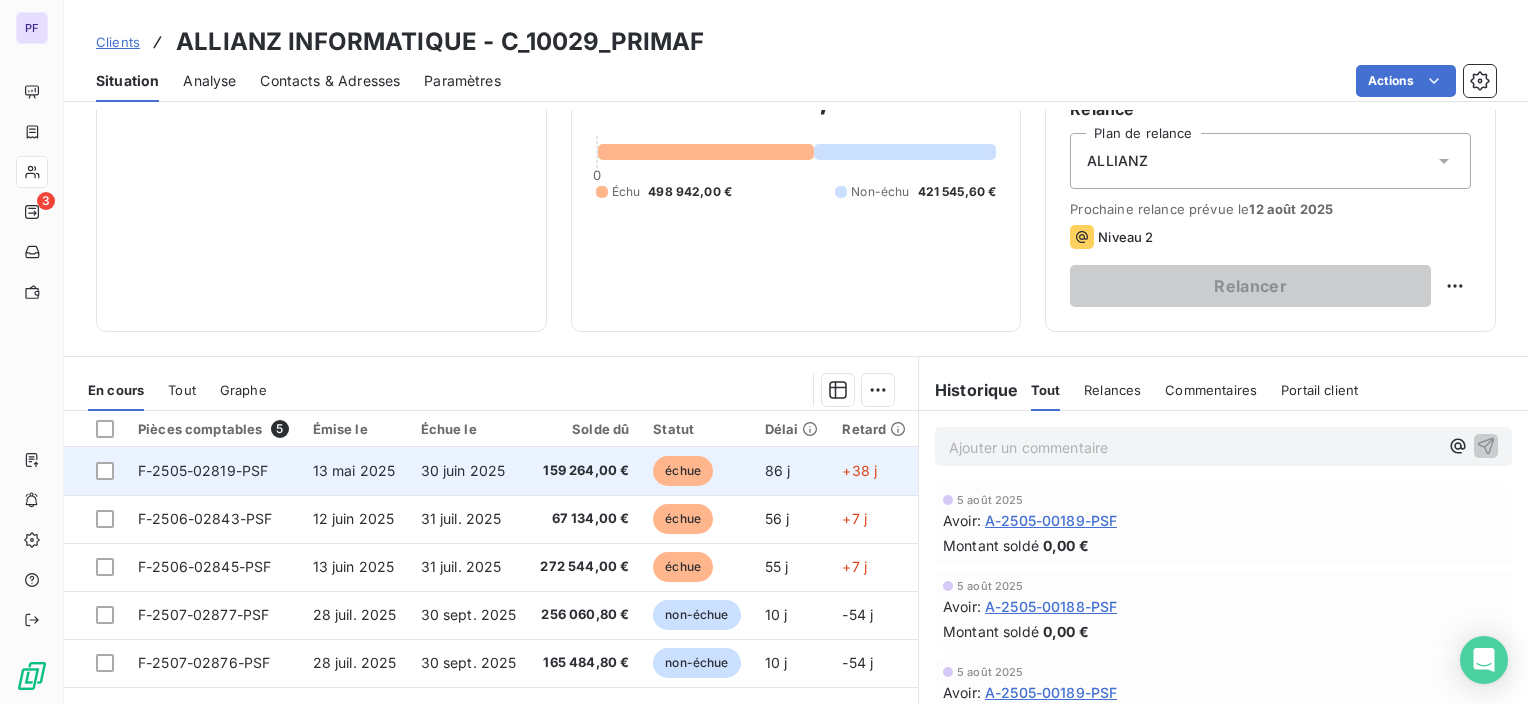 click on "13 mai 2025" at bounding box center (355, 471) 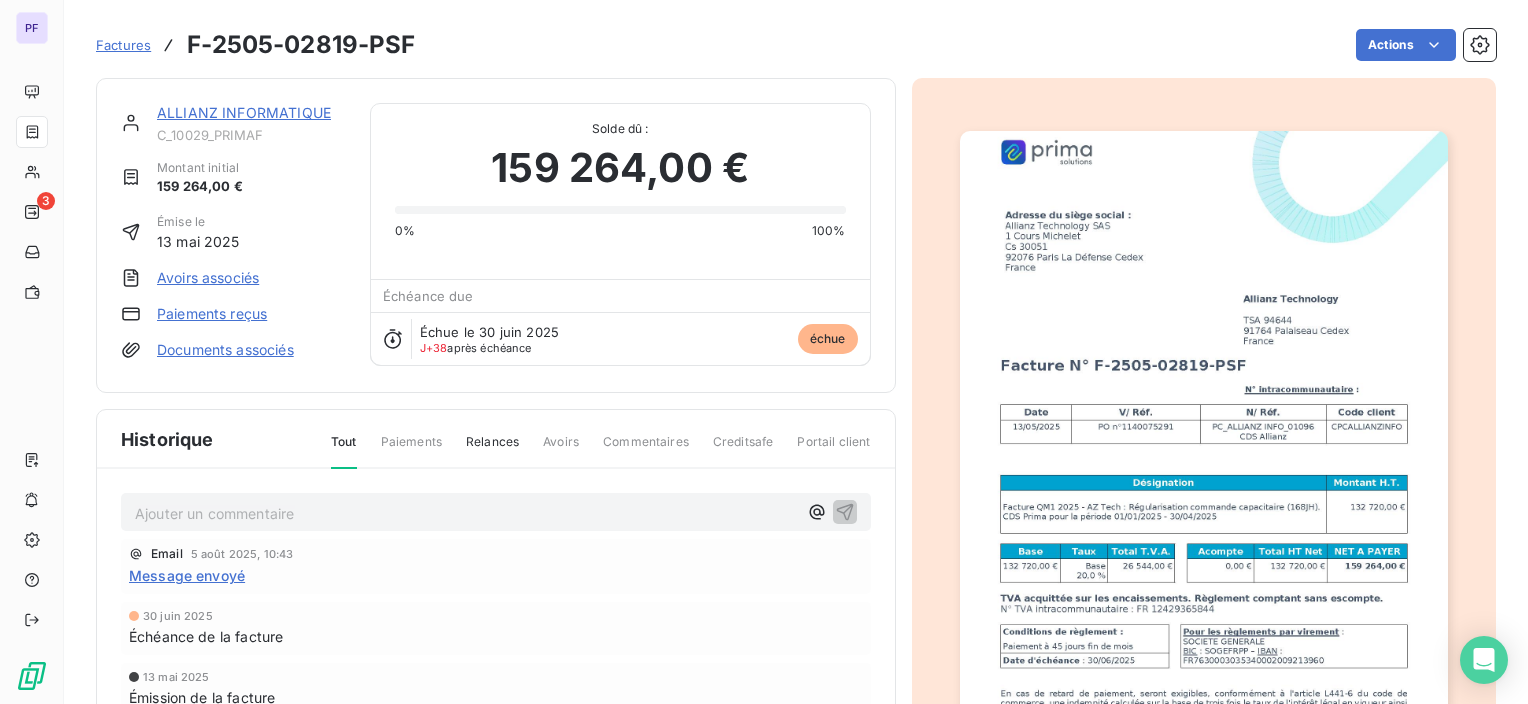click on "ALLIANZ INFORMATIQUE C_10029_PRIMAF" at bounding box center [251, 123] 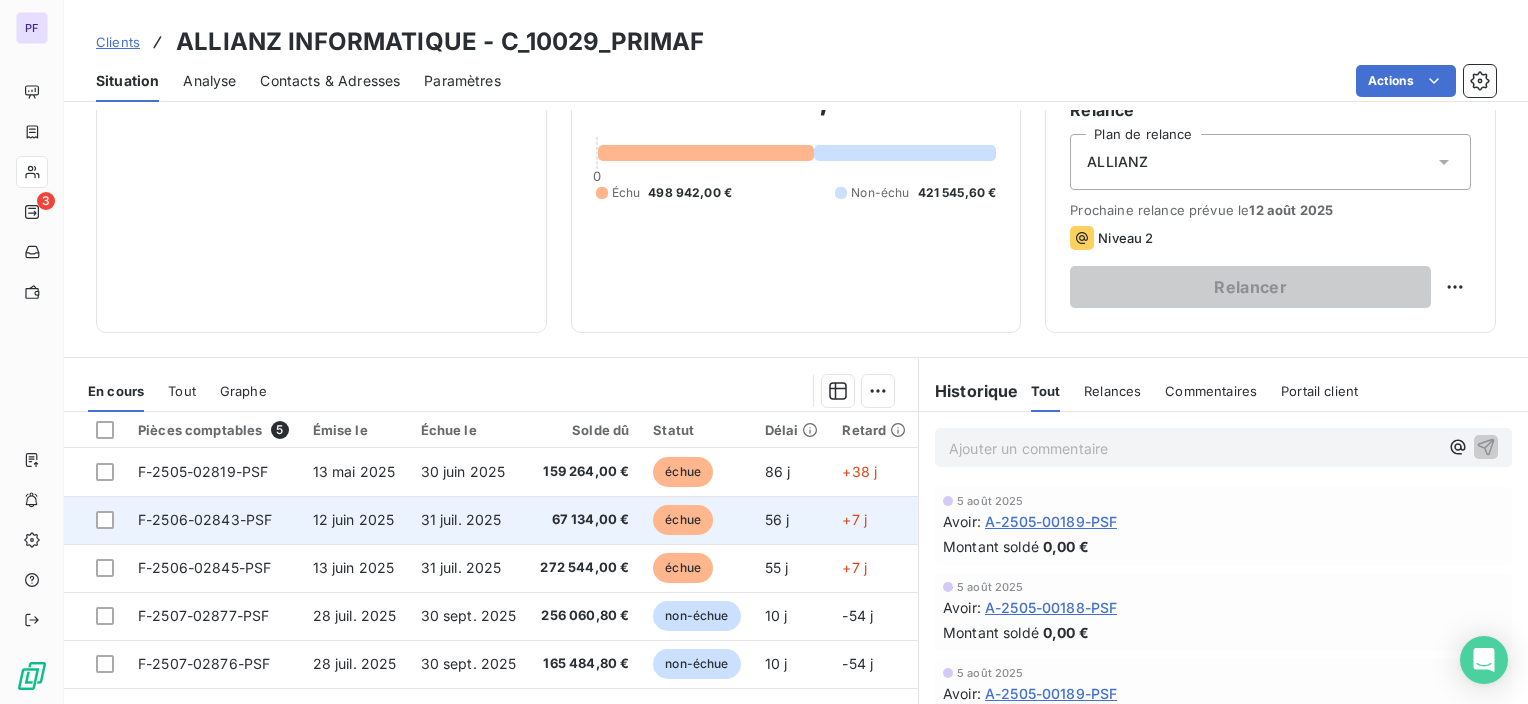 scroll, scrollTop: 200, scrollLeft: 0, axis: vertical 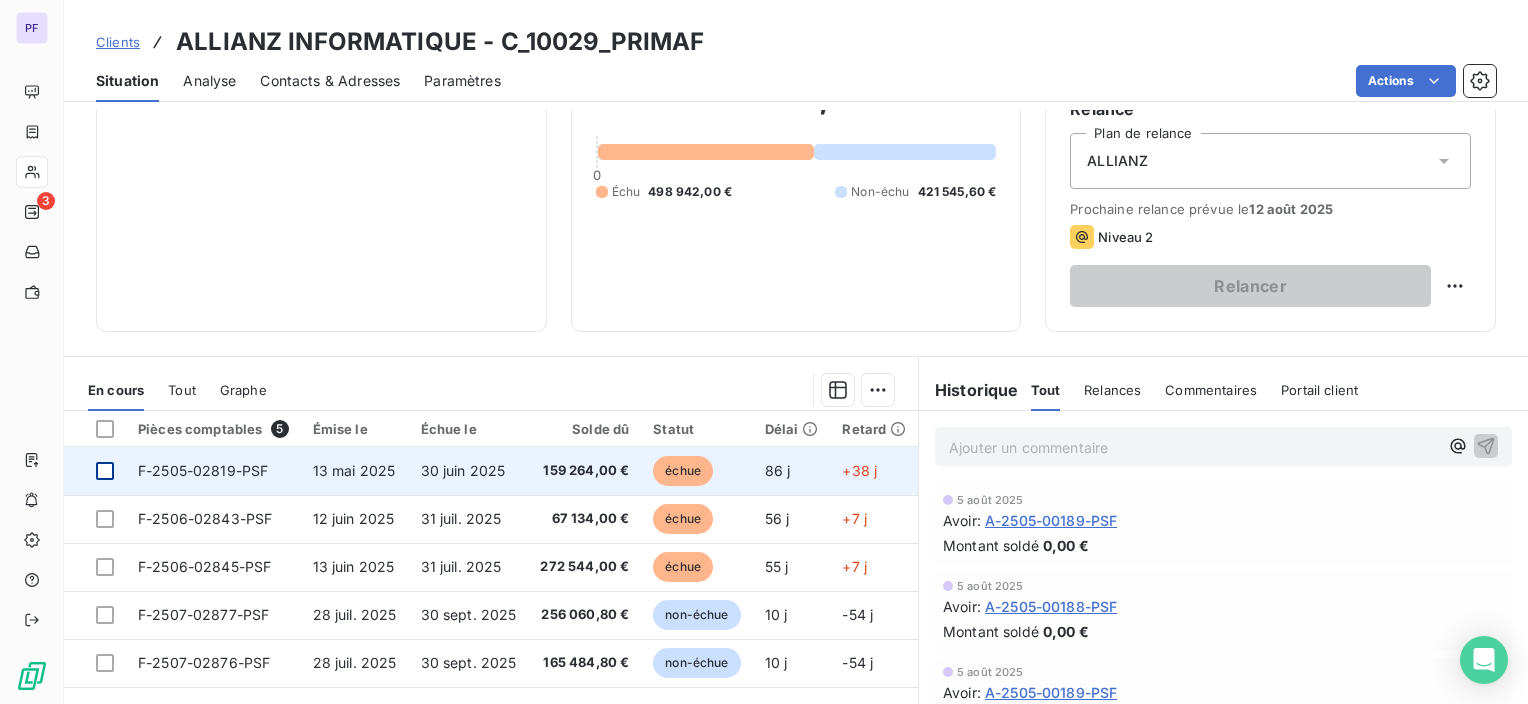 click at bounding box center (105, 471) 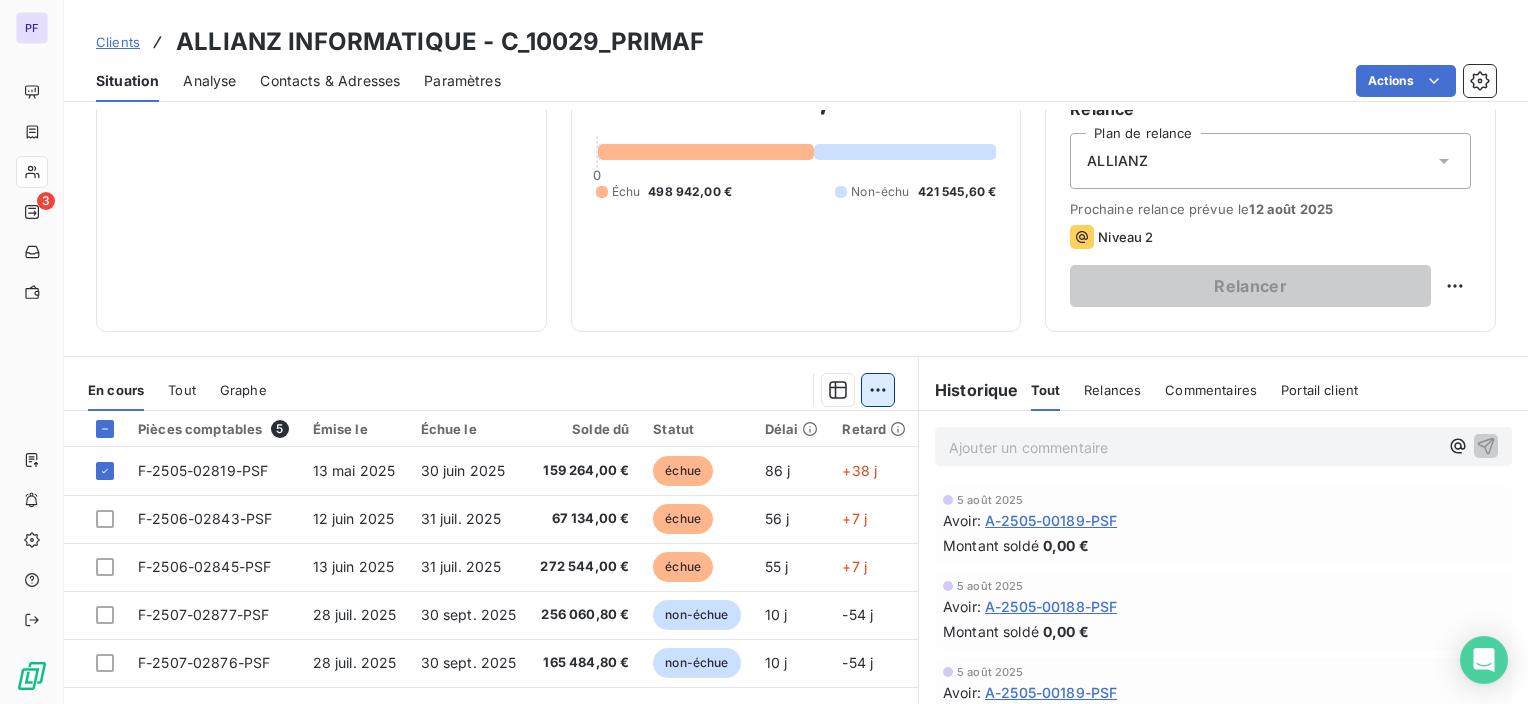 click on "PF 3 Clients ALLIANZ INFORMATIQUE - C_10029_PRIMAF Situation Analyse Contacts & Adresses Paramètres Actions Informations client Propriétés Client Allianz Encours client   920 487,60 € 0 Échu 498 942,00 € Non-échu 421 545,60 €     Limite d’encours Ajouter une limite d’encours autorisé Gestion du risque Surveiller ce client en intégrant votre outil de gestion des risques client. Relance Plan de relance ALLIANZ Prochaine relance prévue le  12 août 2025 Niveau 2 Relancer En cours Tout Graphe Pièces comptables 5 Émise le Échue le Solde dû Statut Délai   Retard   F-2505-02819-PSF 13 mai 2025 30 juin 2025 159 264,00 € échue 86 j +38 j F-2506-02843-PSF 12 juin 2025 31 juil. 2025 67 134,00 € échue 56 j +7 j F-2506-02845-PSF 13 juin 2025 31 juil. 2025 272 544,00 € échue 55 j +7 j F-2507-02877-PSF 28 juil. 2025 30 sept. 2025 256 060,80 € non-échue 10 j -54 j F-2507-02876-PSF 28 juil. 2025 30 sept. 2025 165 484,80 € non-échue 10 j -54 j 25 1 Suivant" at bounding box center (764, 352) 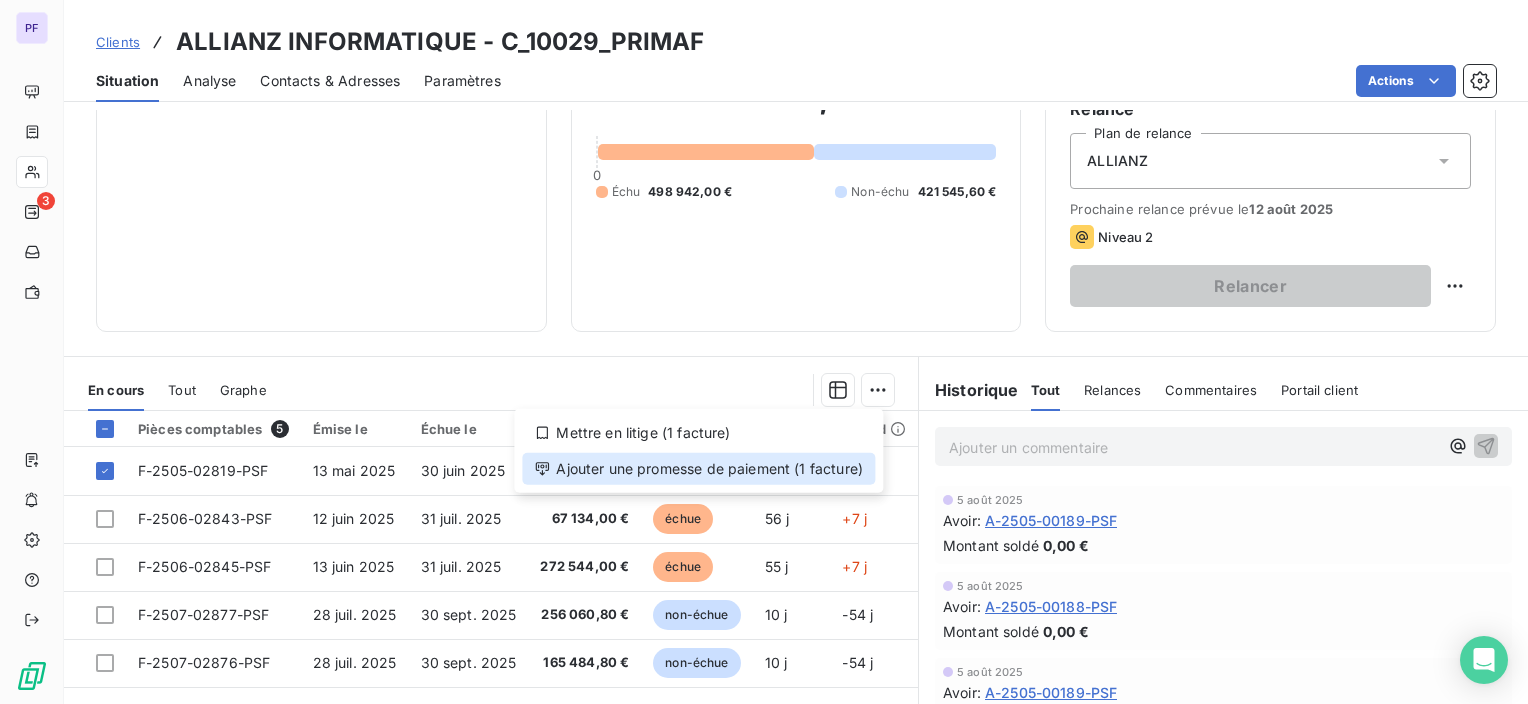 click on "Ajouter une promesse de paiement (1 facture)" at bounding box center [698, 469] 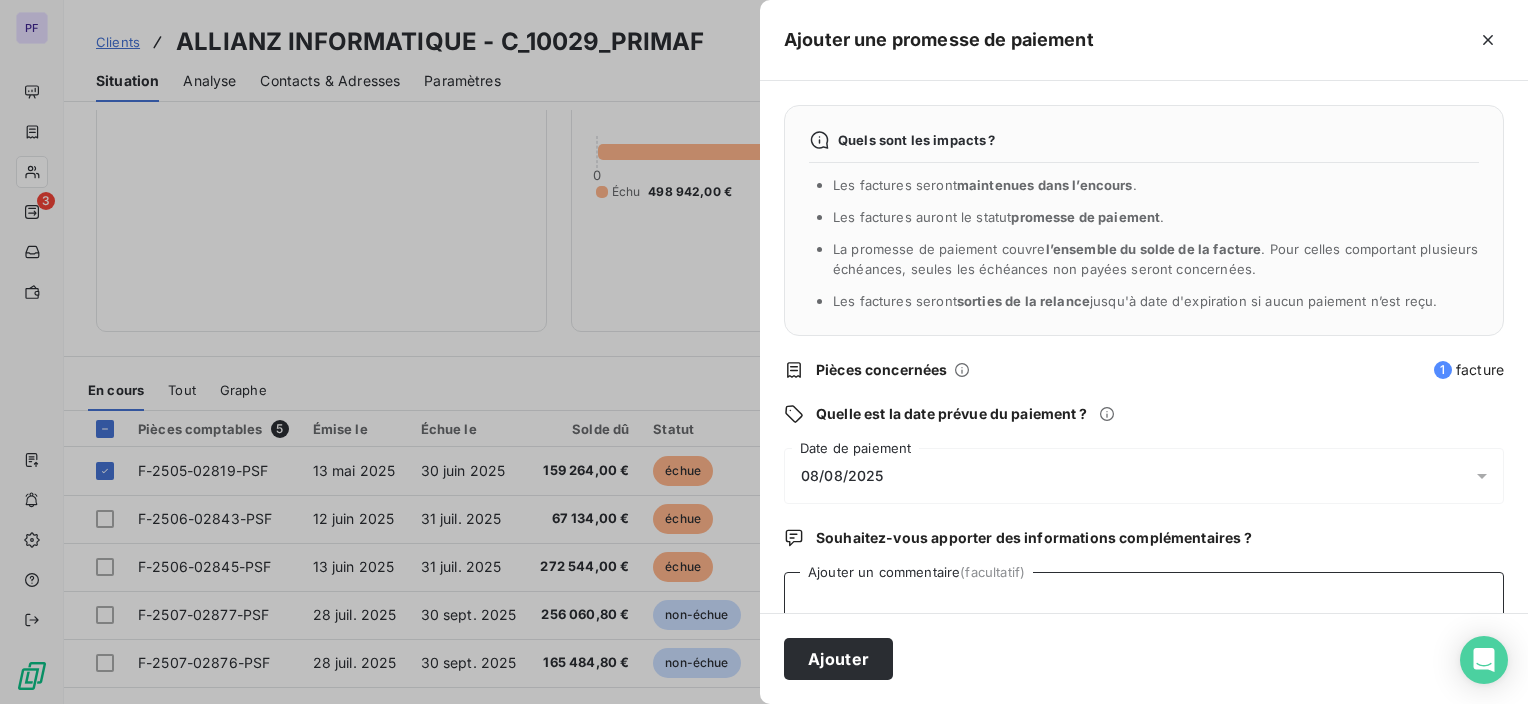 click on "Ajouter un commentaire  (facultatif)" at bounding box center [1144, 610] 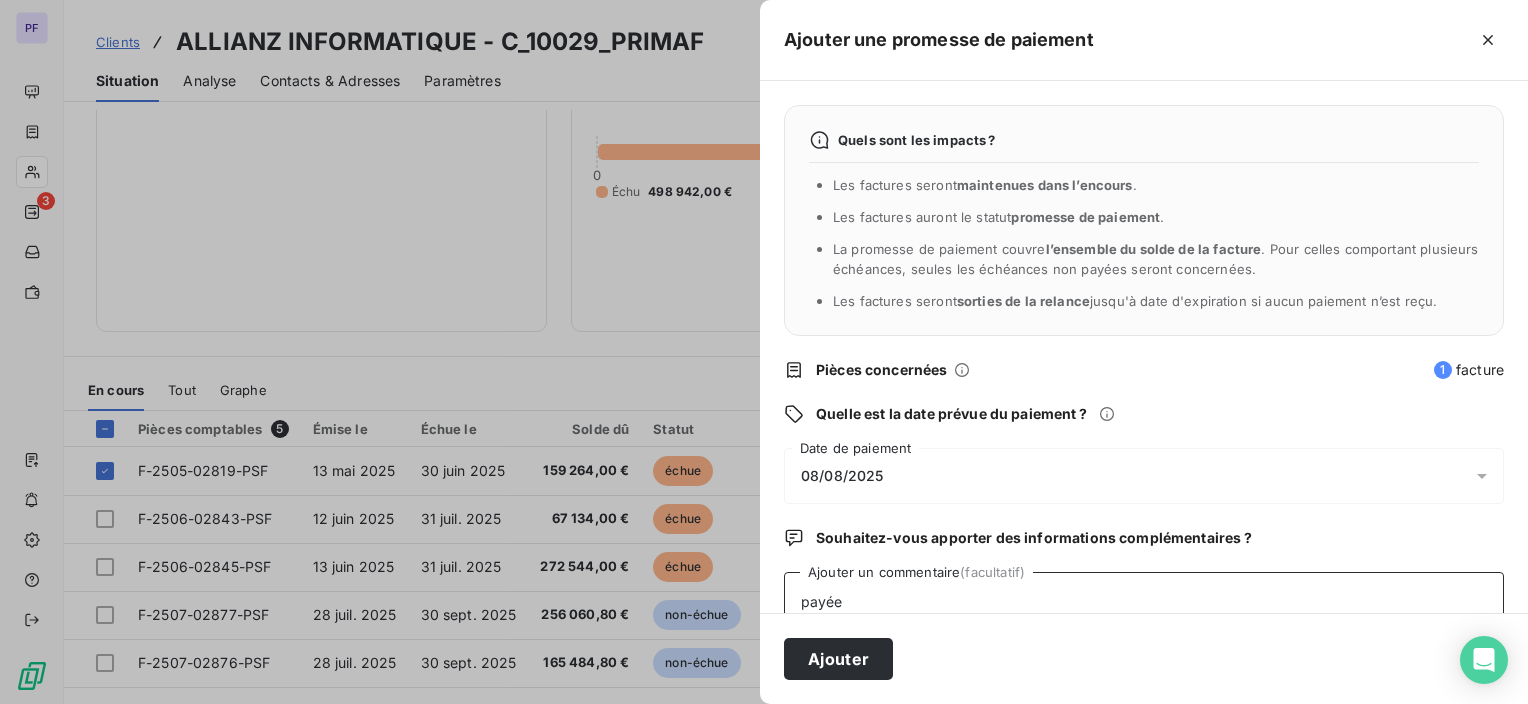 type on "payée" 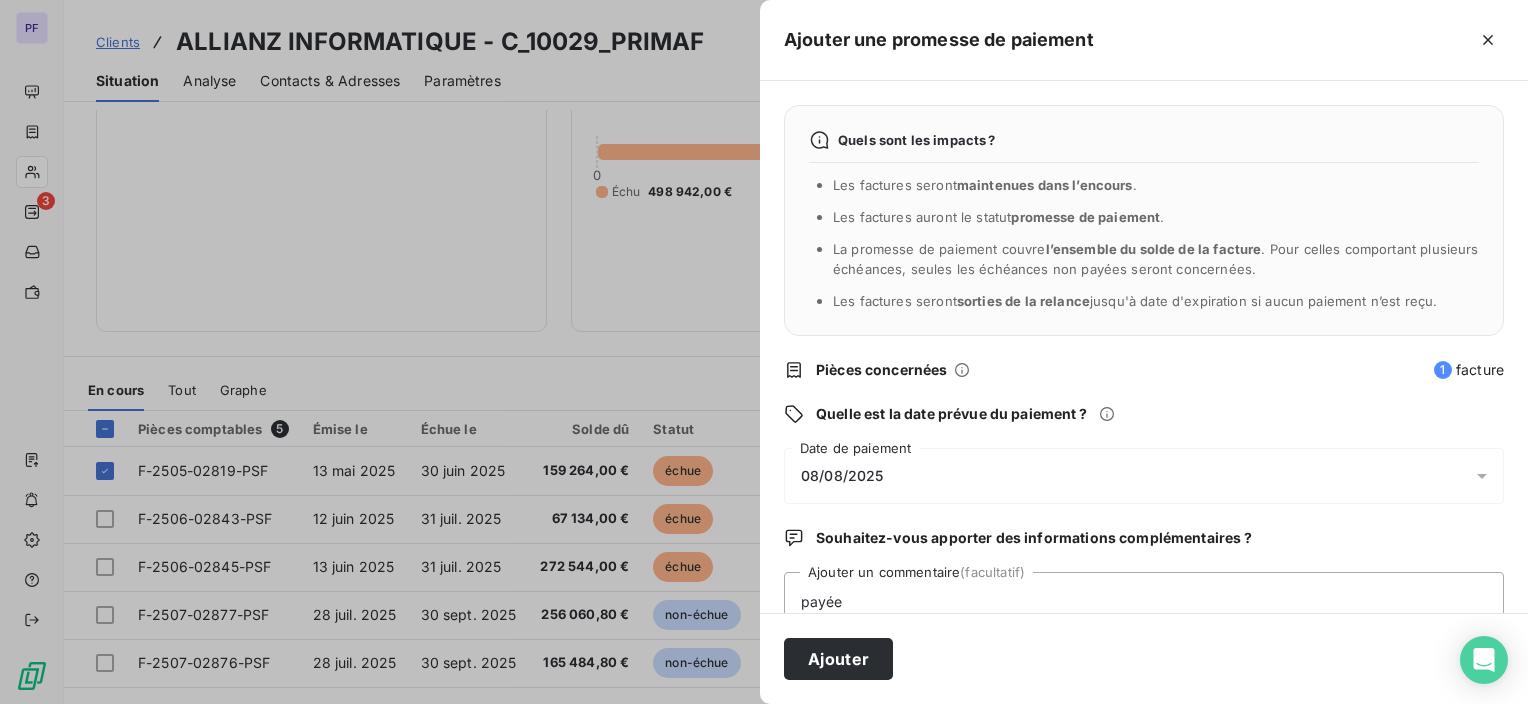 click on "08/08/2025" at bounding box center [1144, 476] 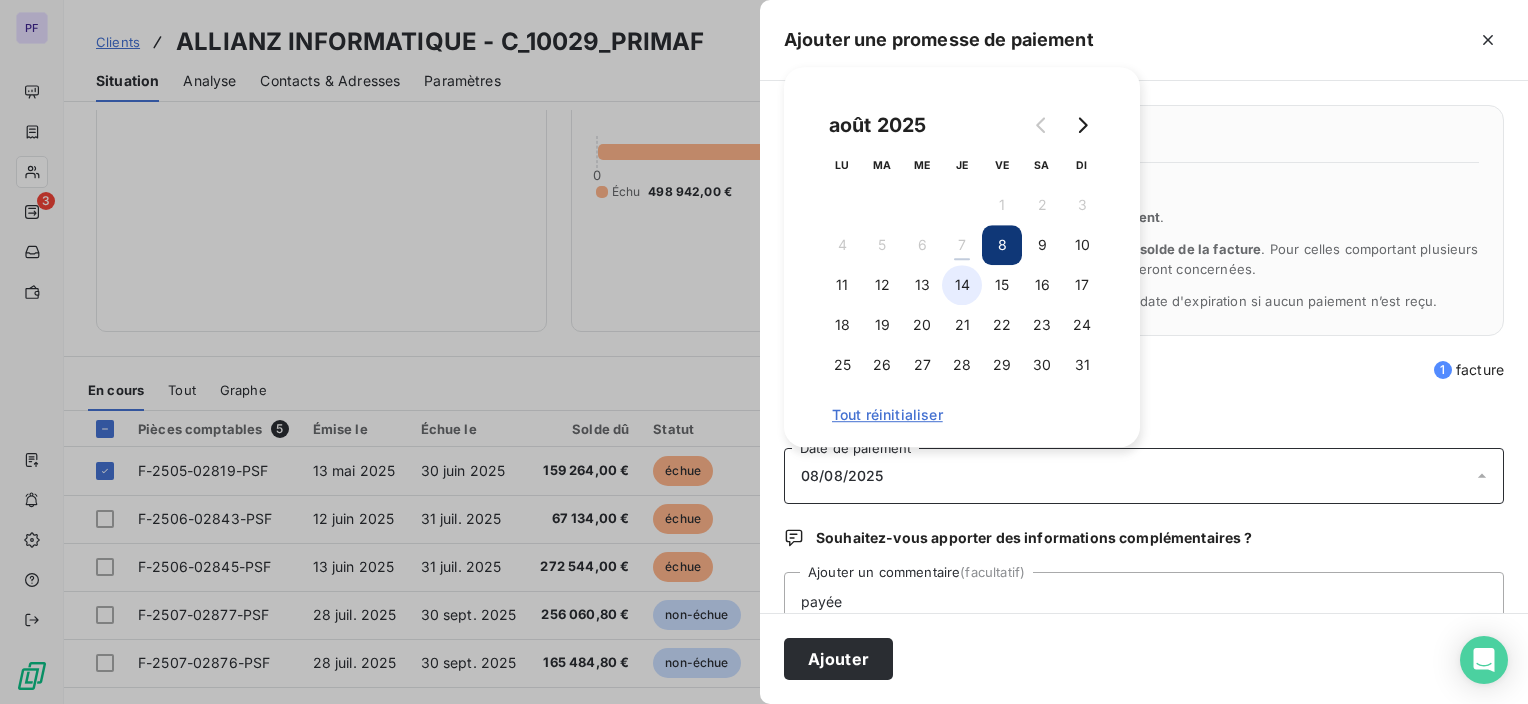 click on "14" at bounding box center (962, 285) 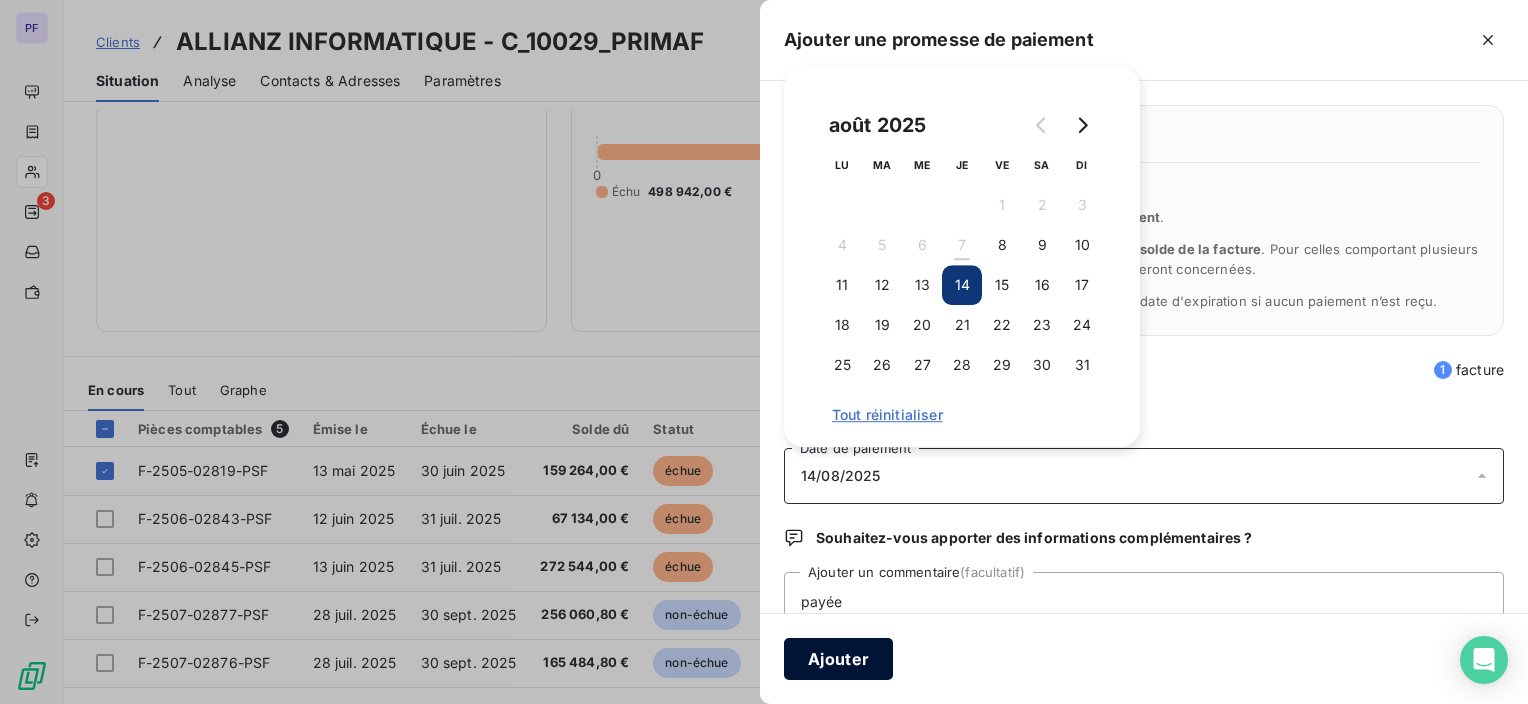 click on "Ajouter" at bounding box center [838, 659] 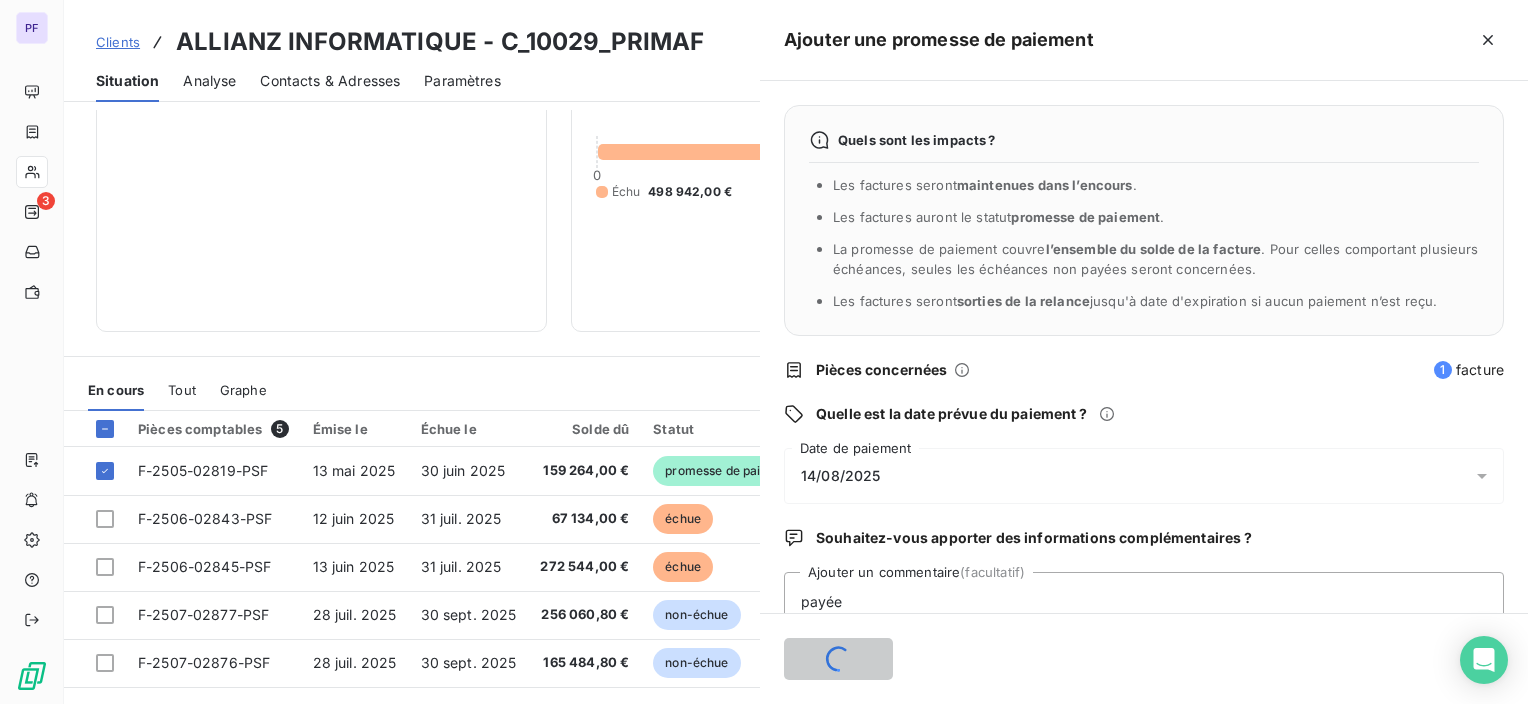 type 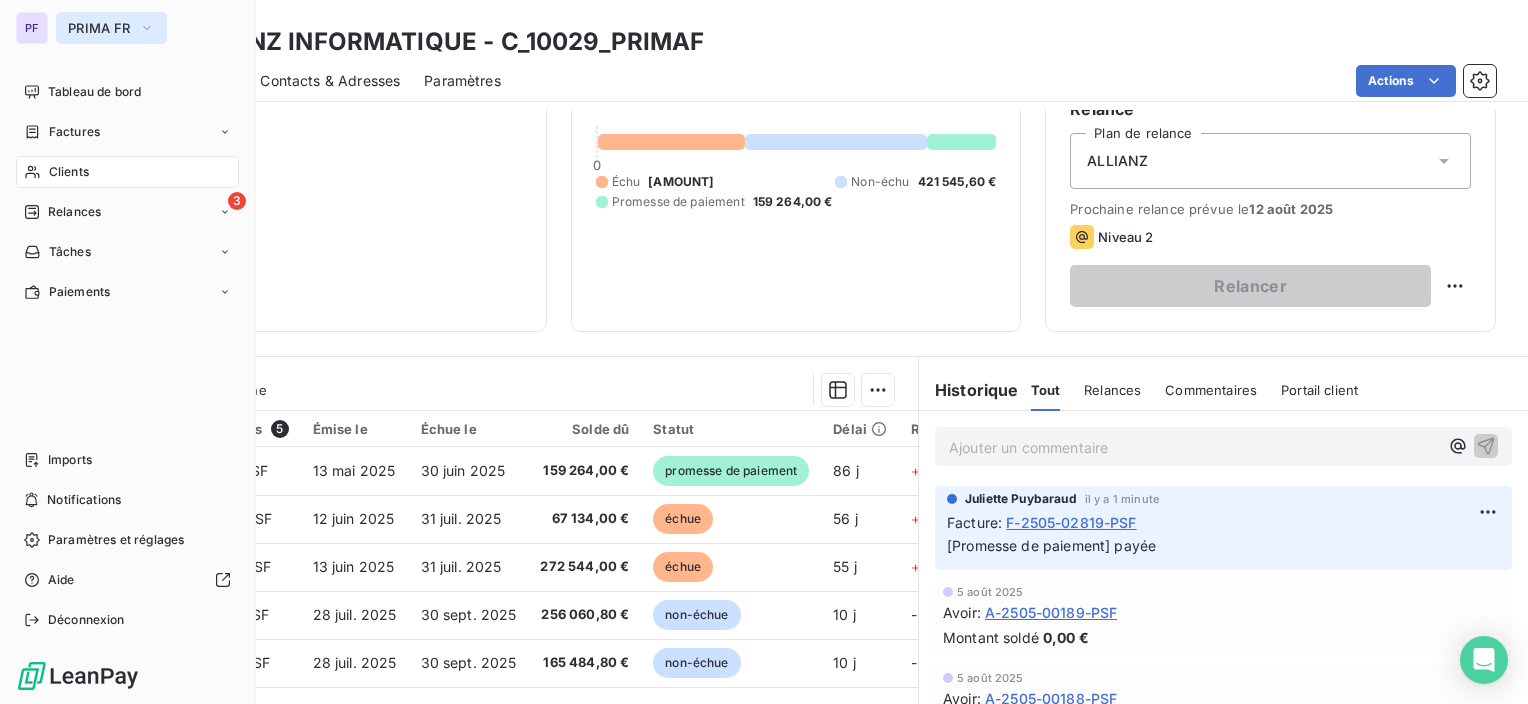 click on "PRIMA FR" at bounding box center [111, 28] 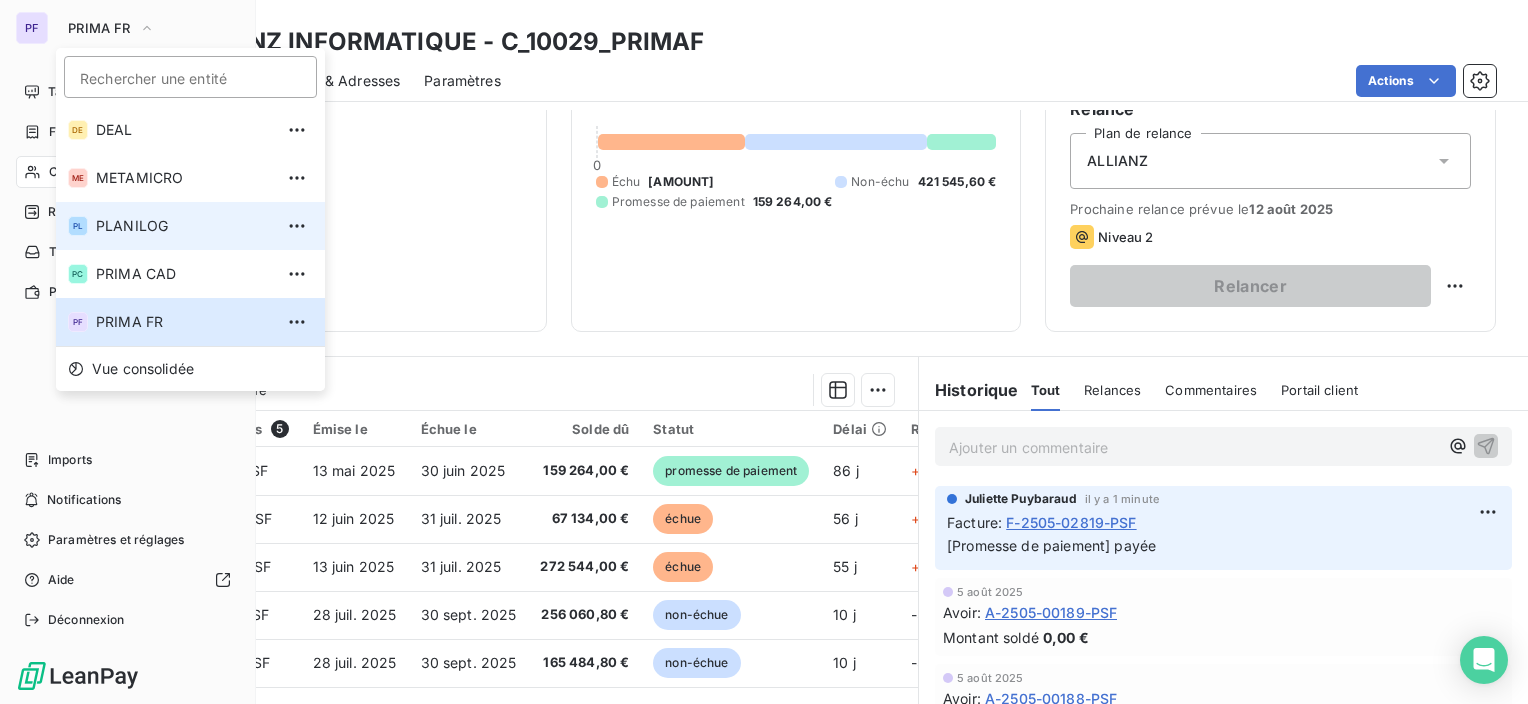 click on "PLANILOG" at bounding box center (184, 226) 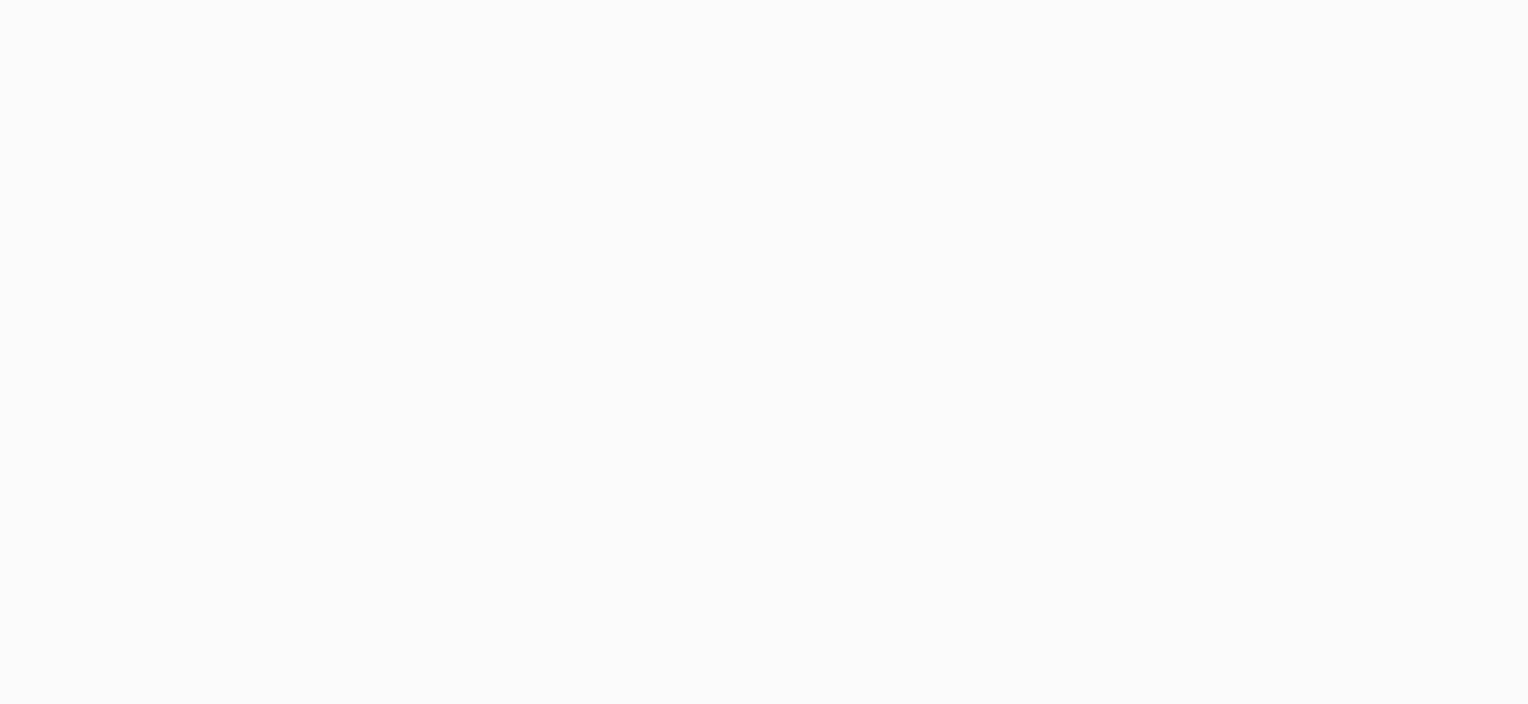 scroll, scrollTop: 0, scrollLeft: 0, axis: both 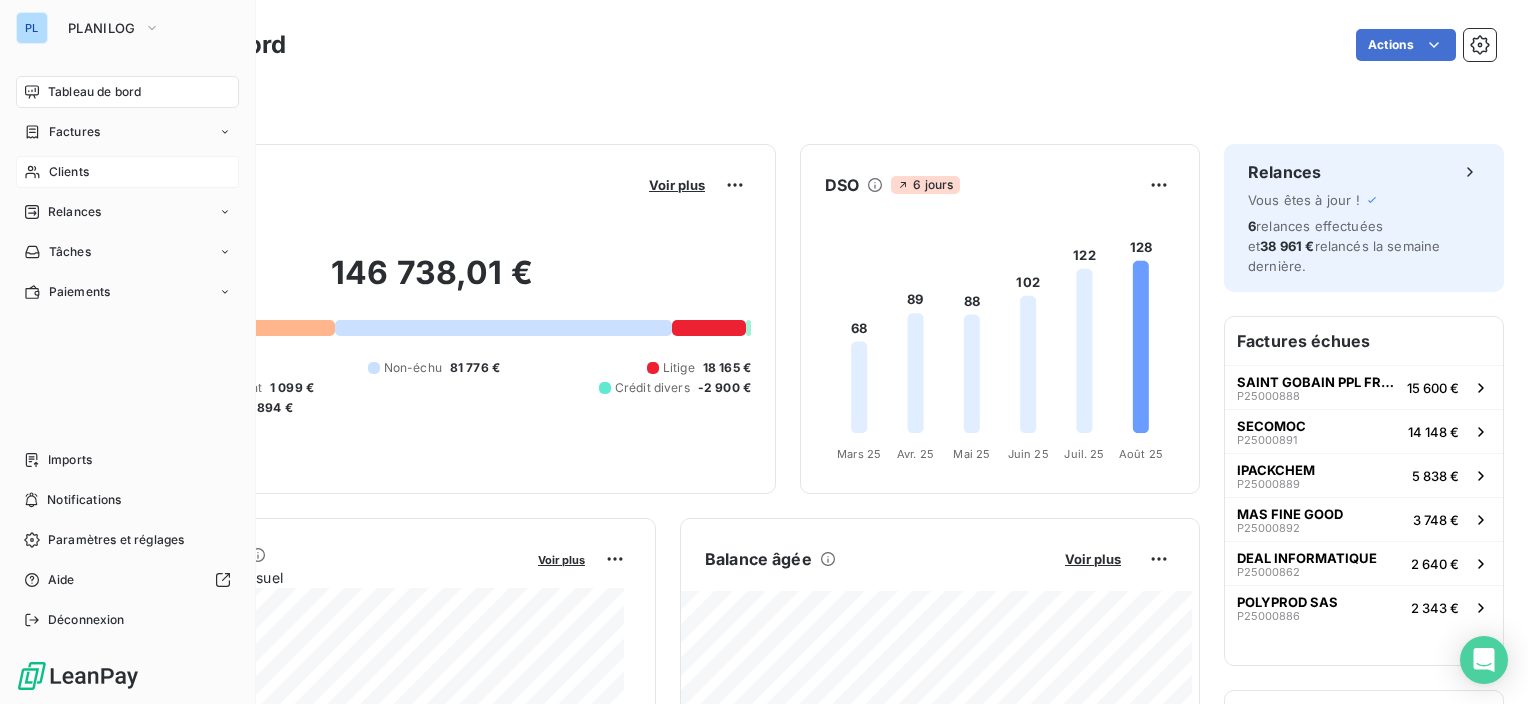 click on "Clients" at bounding box center (69, 172) 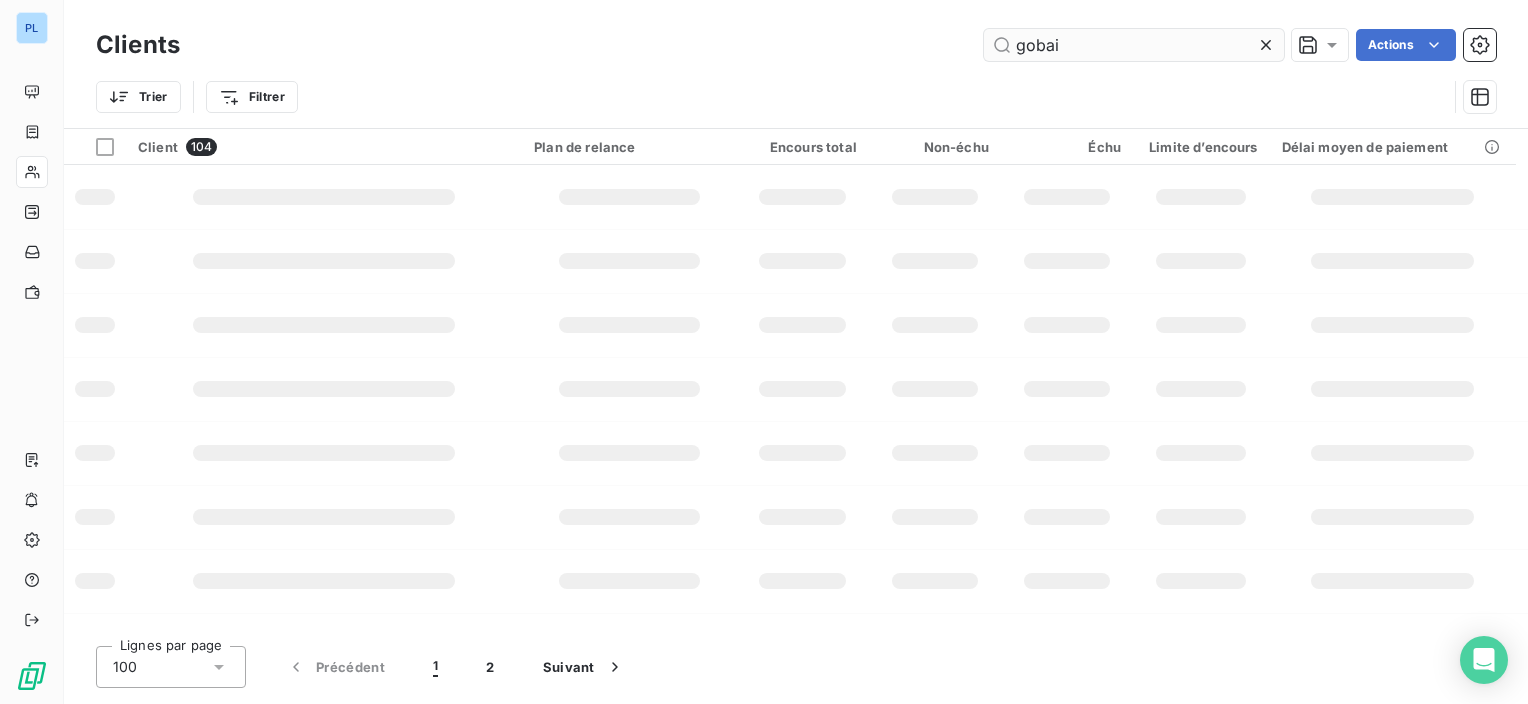 type on "gobain" 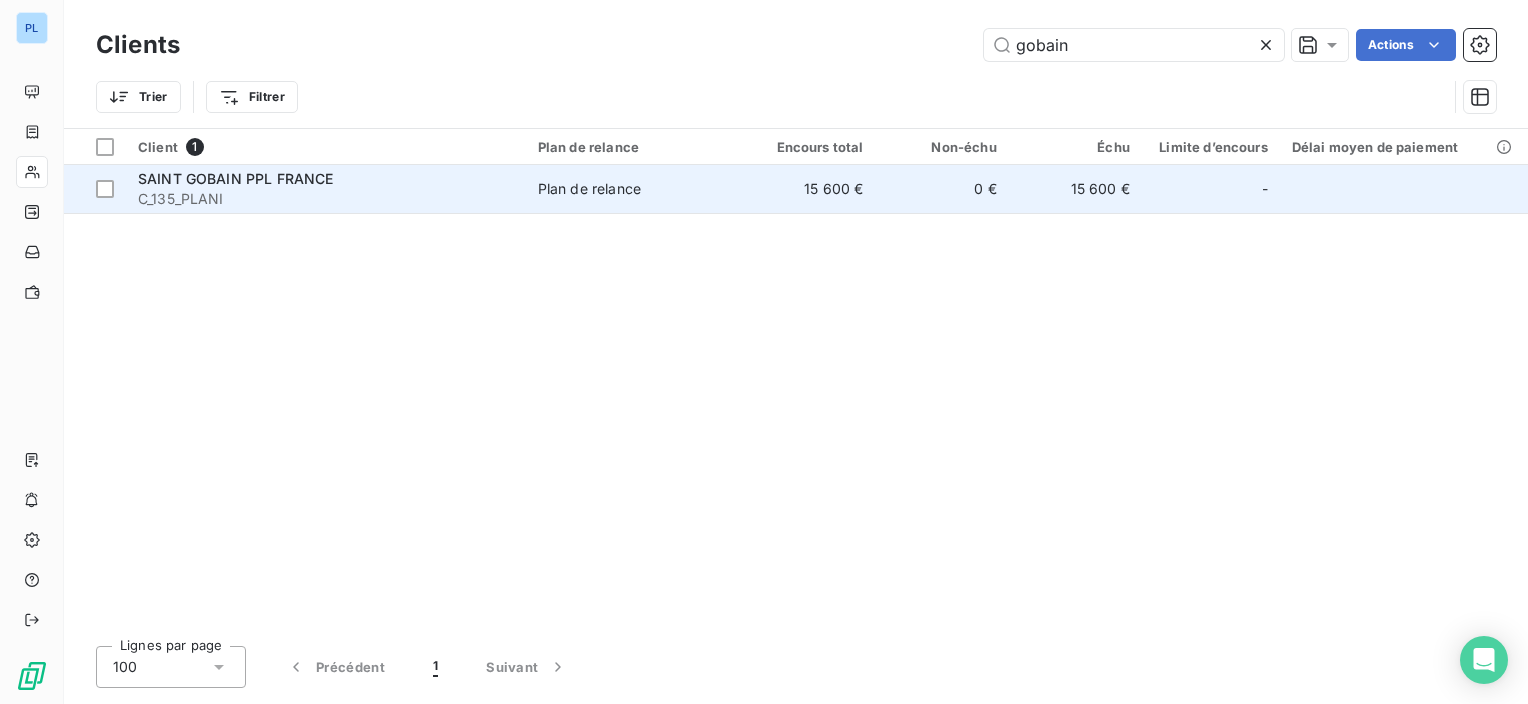click on "15 600 €" at bounding box center (808, 189) 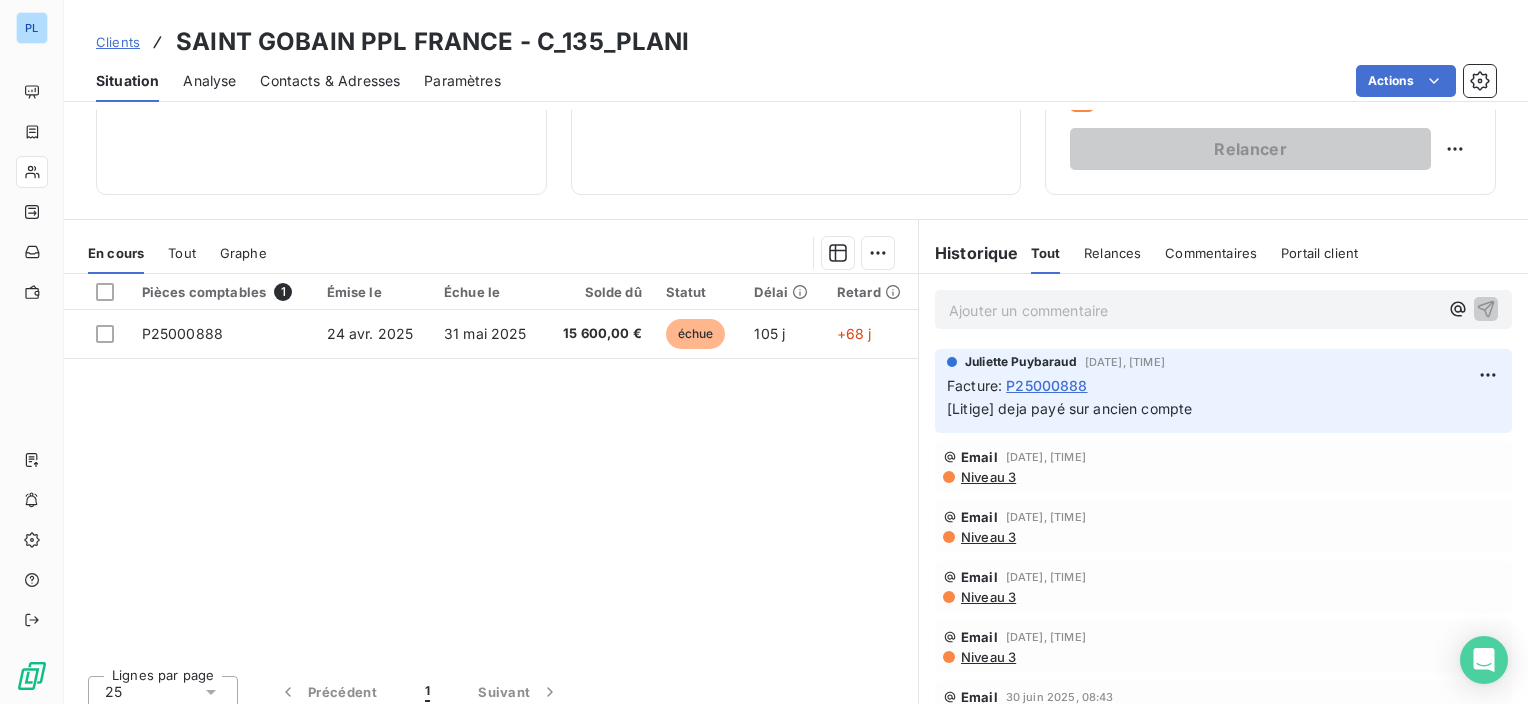scroll, scrollTop: 351, scrollLeft: 0, axis: vertical 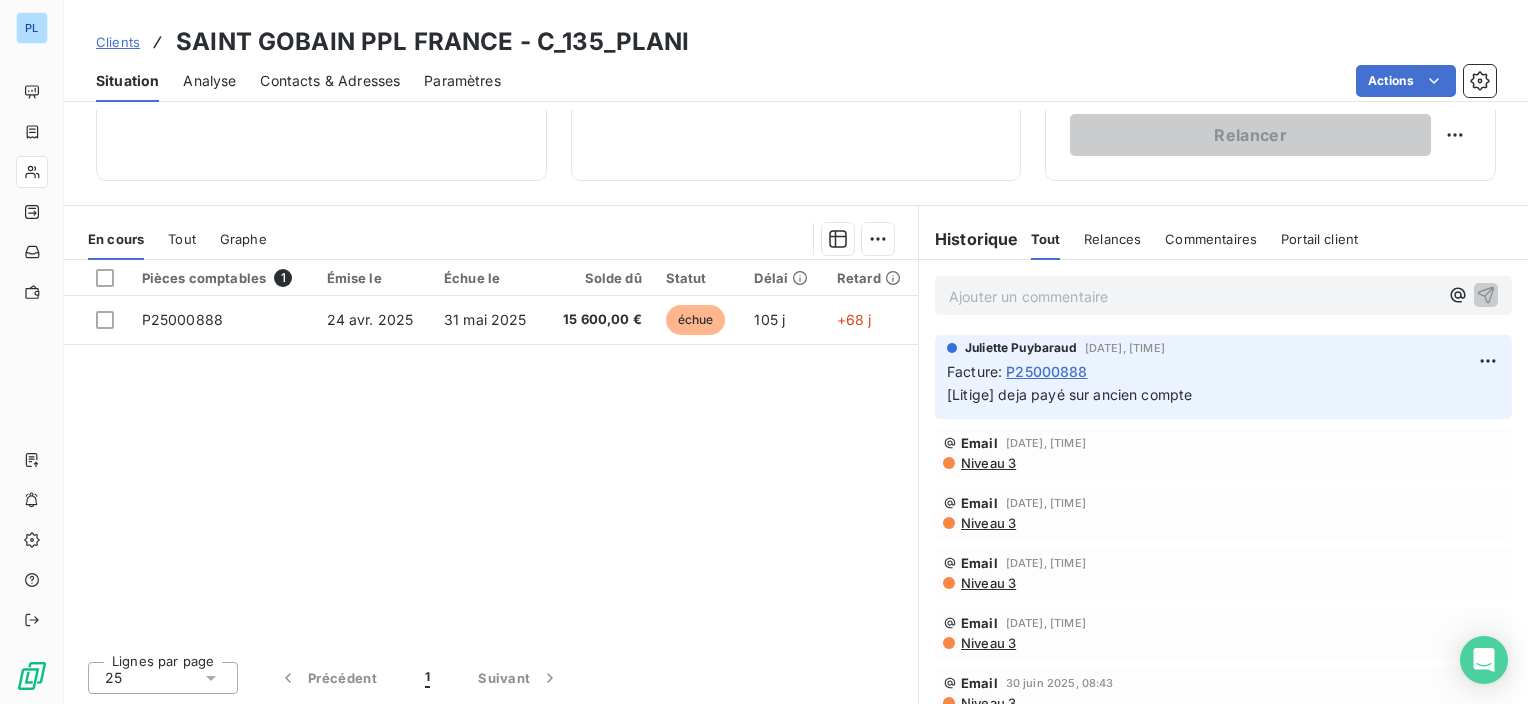 click at bounding box center (107, 278) 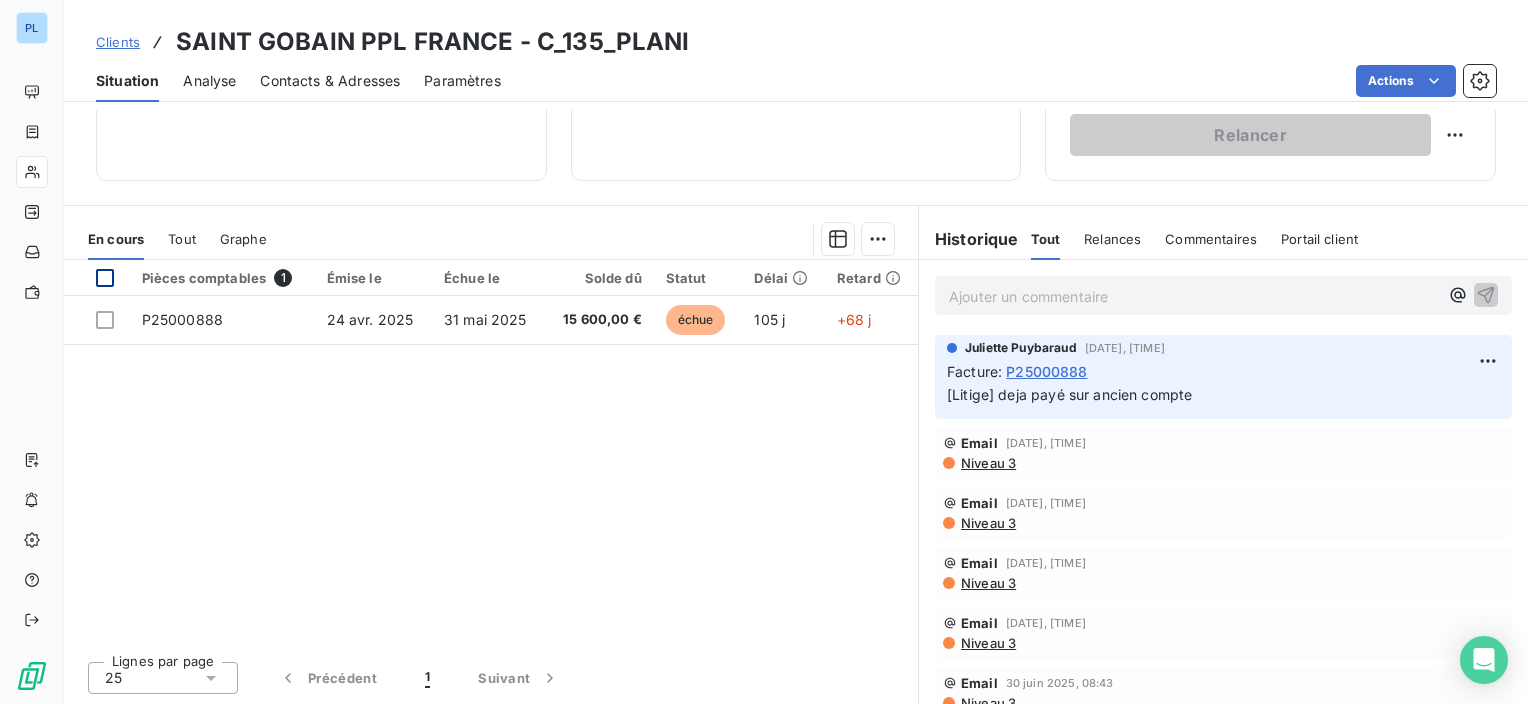 click at bounding box center [105, 278] 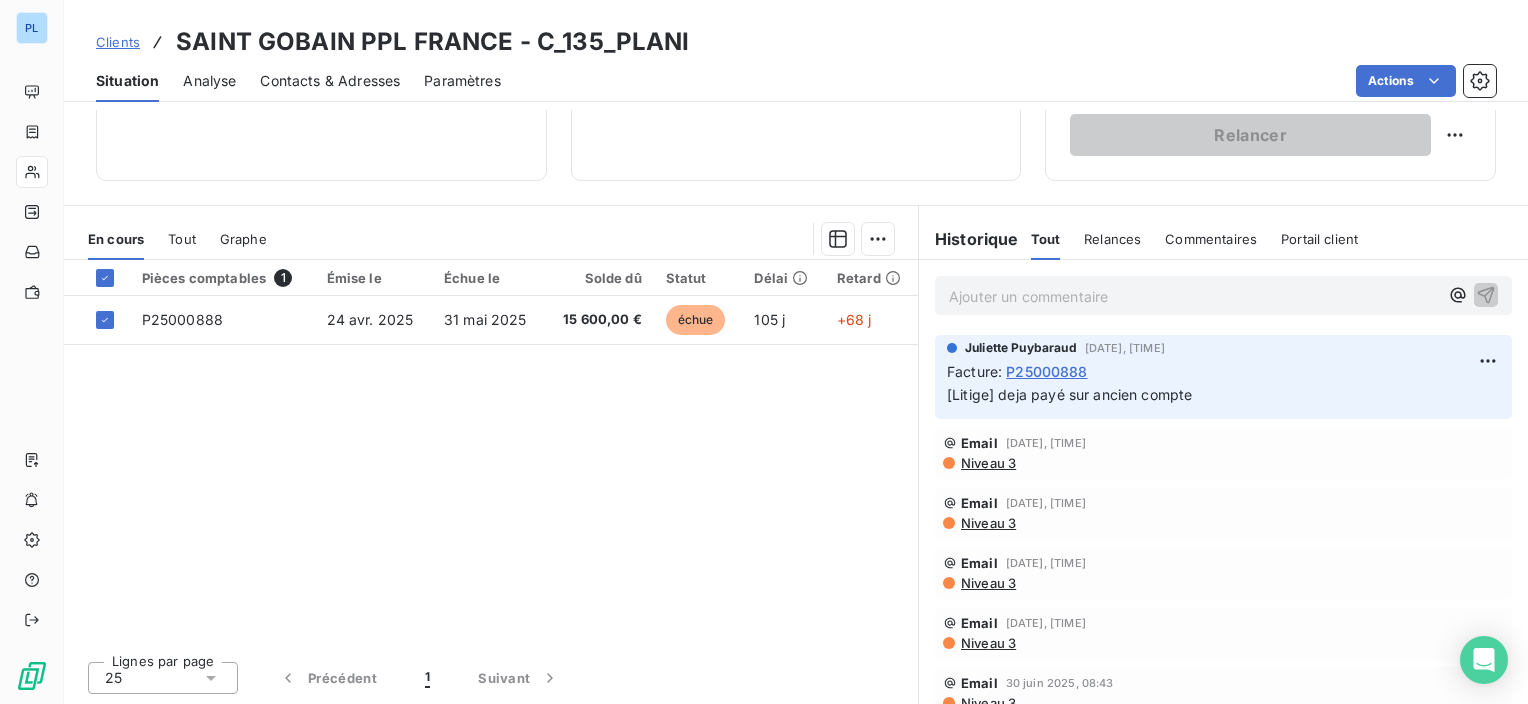 click on "PL Clients SAINT GOBAIN PPL FRANCE - C_135_PLANI Situation Analyse Contacts & Adresses Paramètres Actions Informations client Propriétés Client Encours client   15 600,00 € 0 Échu 15 600,00 € Non-échu 0,00 €     Limite d’encours Ajouter une limite d’encours autorisé Gestion du risque Surveiller ce client en intégrant votre outil de gestion des risques client. Relance Plan de relance Plan de relance Prochaine relance prévue le  12 août 2025 Niveau 3 Relancer En cours Tout Graphe Pièces comptables 1 Émise le Échue le Solde dû Statut Délai   Retard   P25000888 24 avr. 2025 31 mai 2025 15 600,00 € échue 105 j +68 j Lignes par page 25 Précédent 1 Suivant Historique Tout Relances Commentaires Portail client Tout Relances Commentaires Portail client Ajouter un commentaire ﻿ Juliette Puybaraud 29 juil. 2025, 11:31 Facture  : P25000888 [Litige] deja payé sur ancien compte Email 29 juil. 2025, 08:39 Niveau 3 Email 22 juil. 2025, 08:38 Niveau 3 Email Niveau 3 Email" at bounding box center [764, 352] 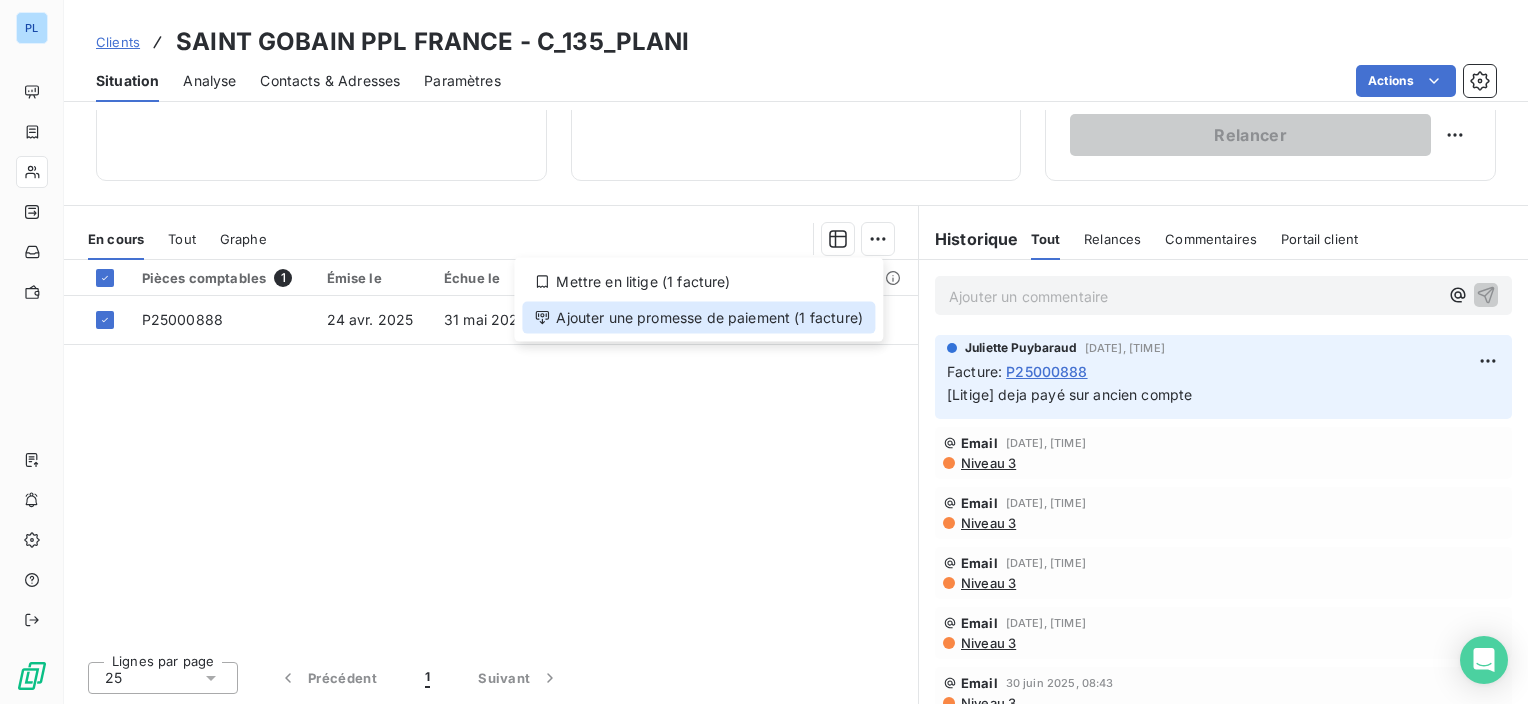 click on "Ajouter une promesse de paiement (1 facture)" at bounding box center (698, 318) 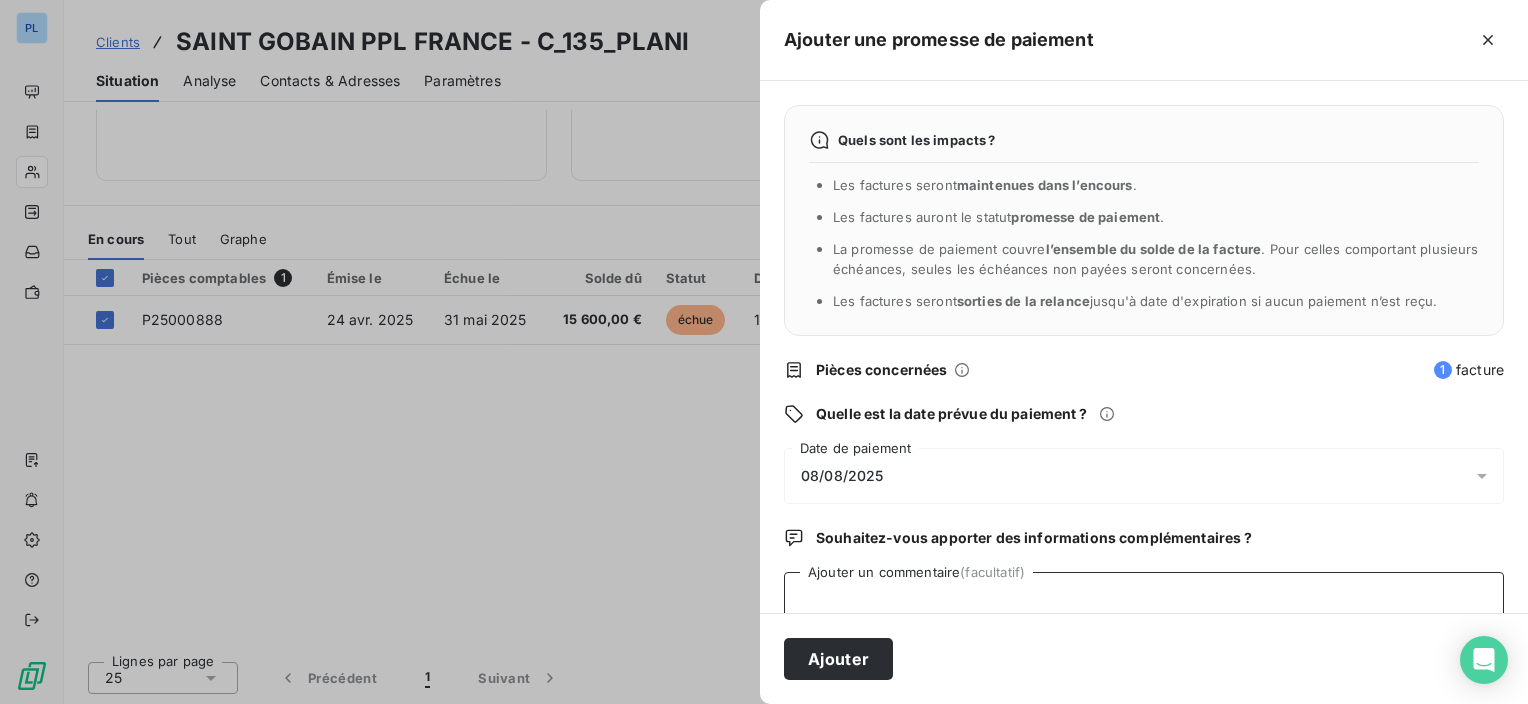 click on "Ajouter un commentaire  (facultatif)" at bounding box center (1144, 610) 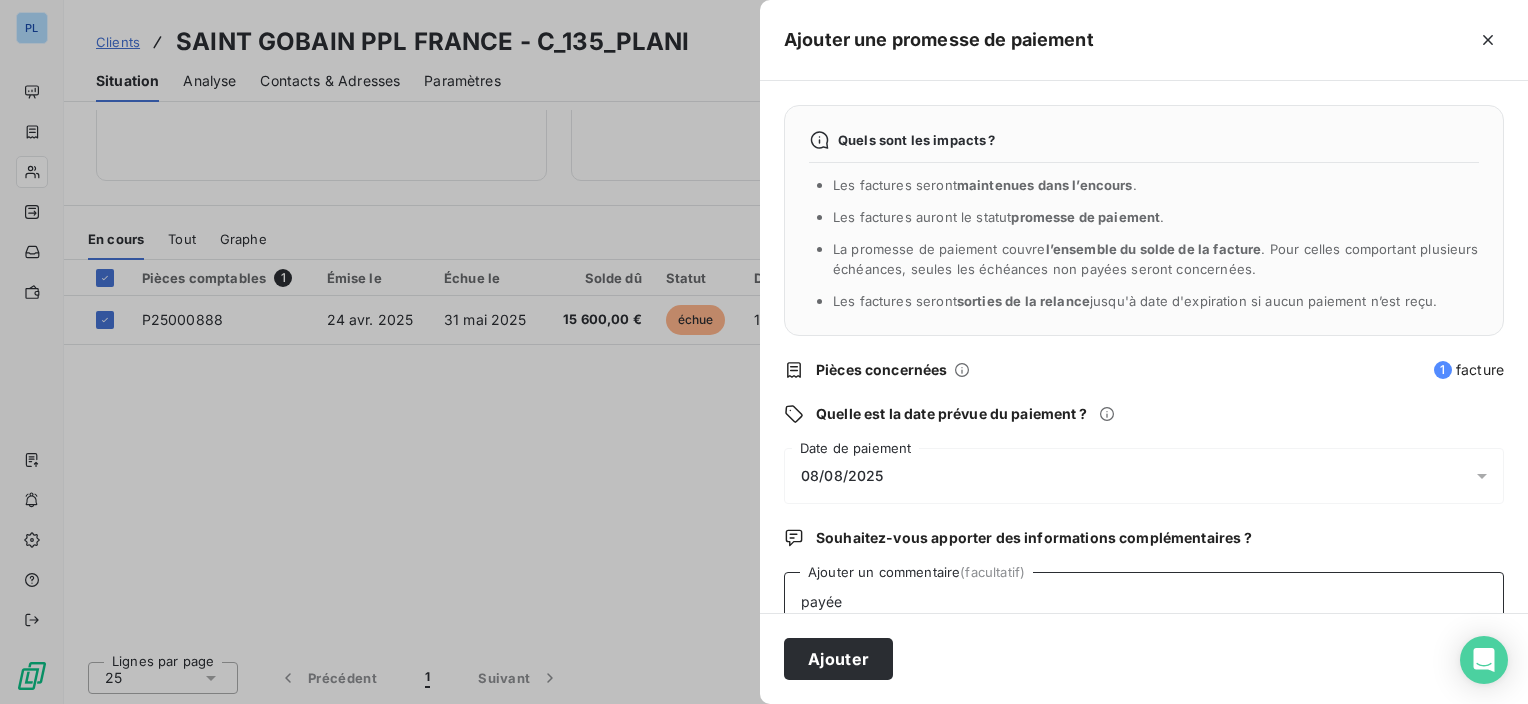 type on "payée" 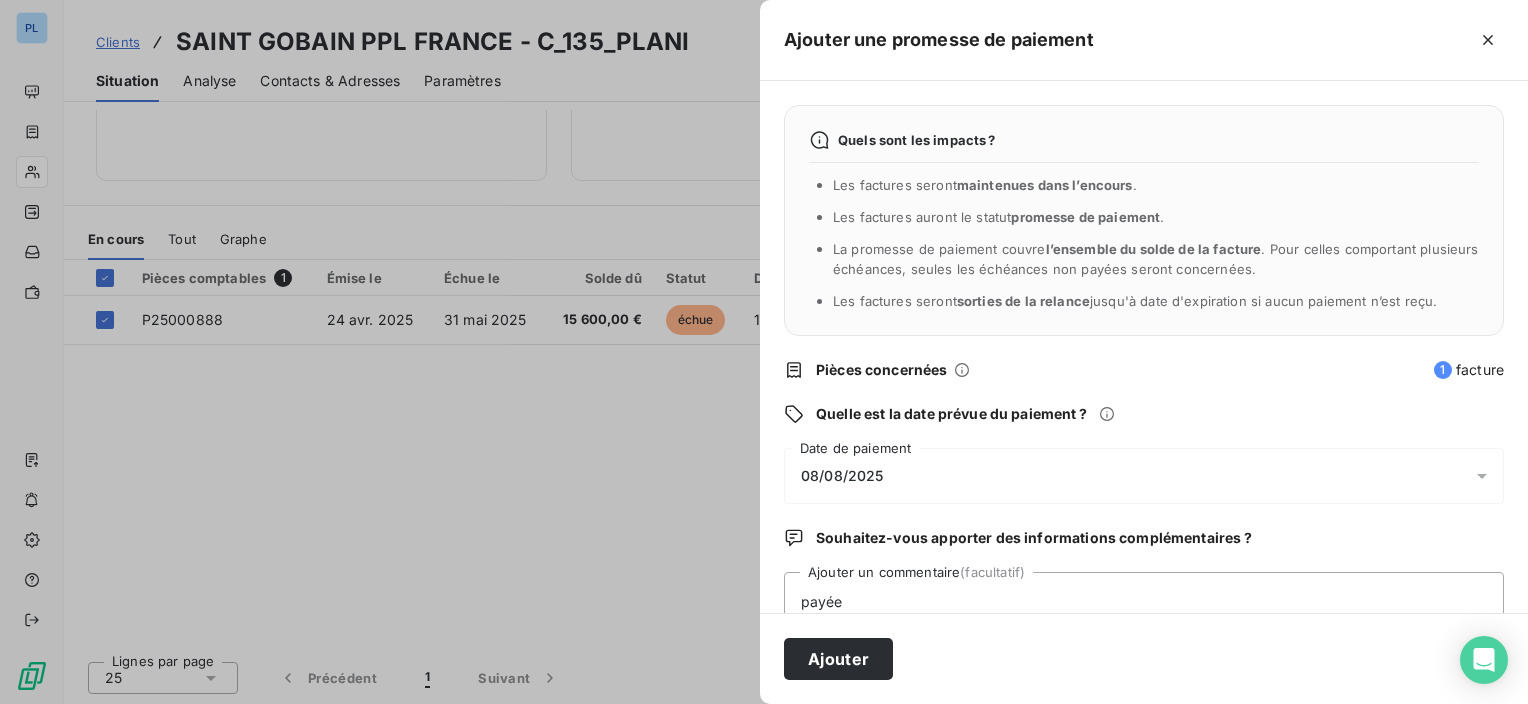 click on "08/08/2025" at bounding box center (1144, 476) 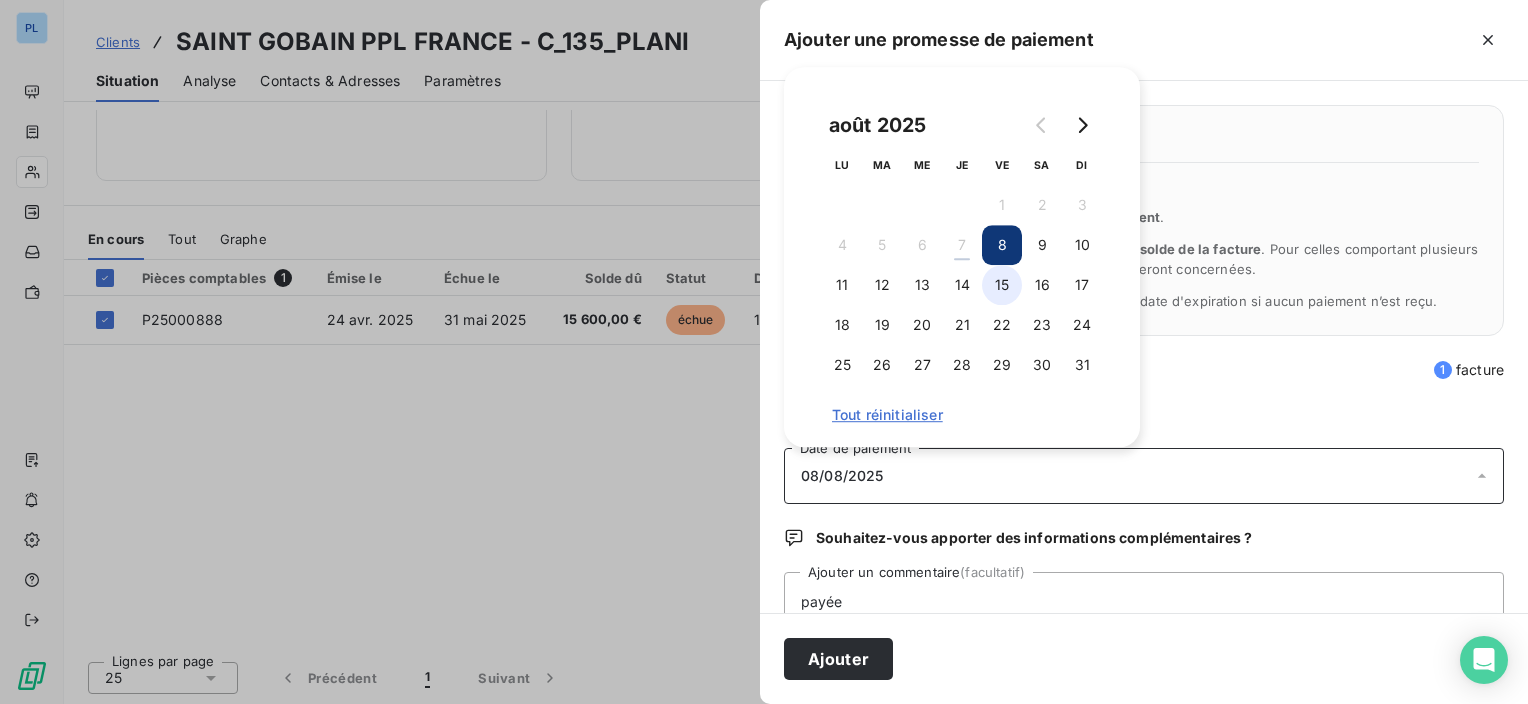 click on "15" at bounding box center (1002, 285) 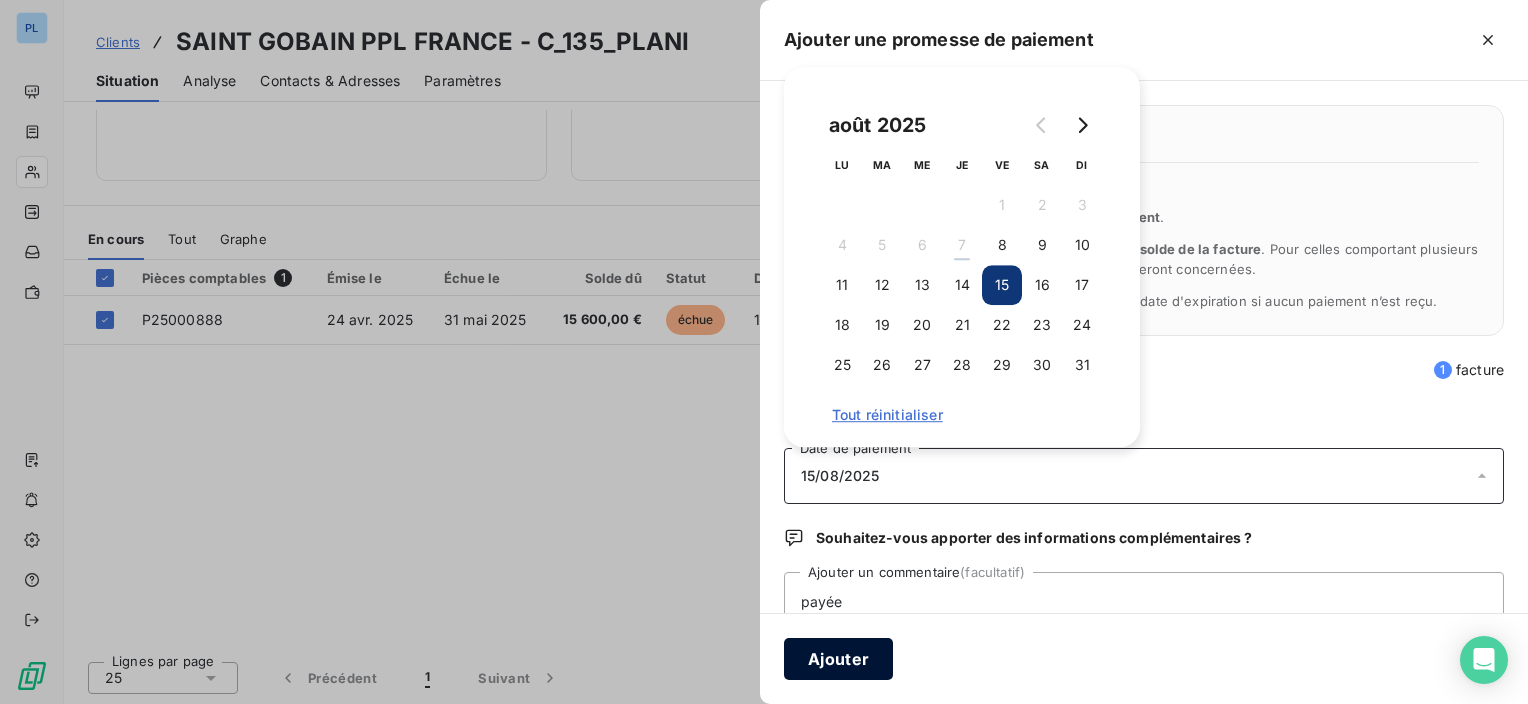 click on "Ajouter" at bounding box center (838, 659) 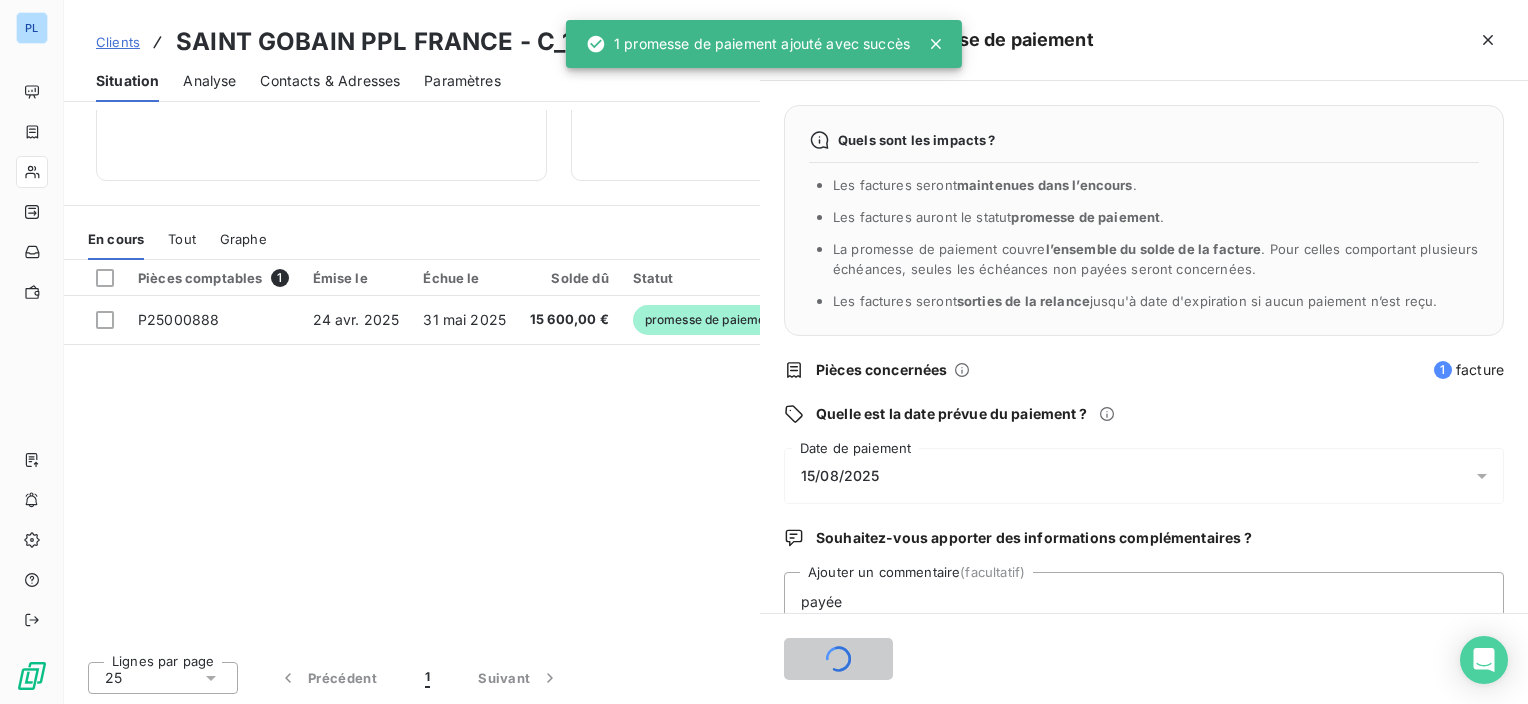 type 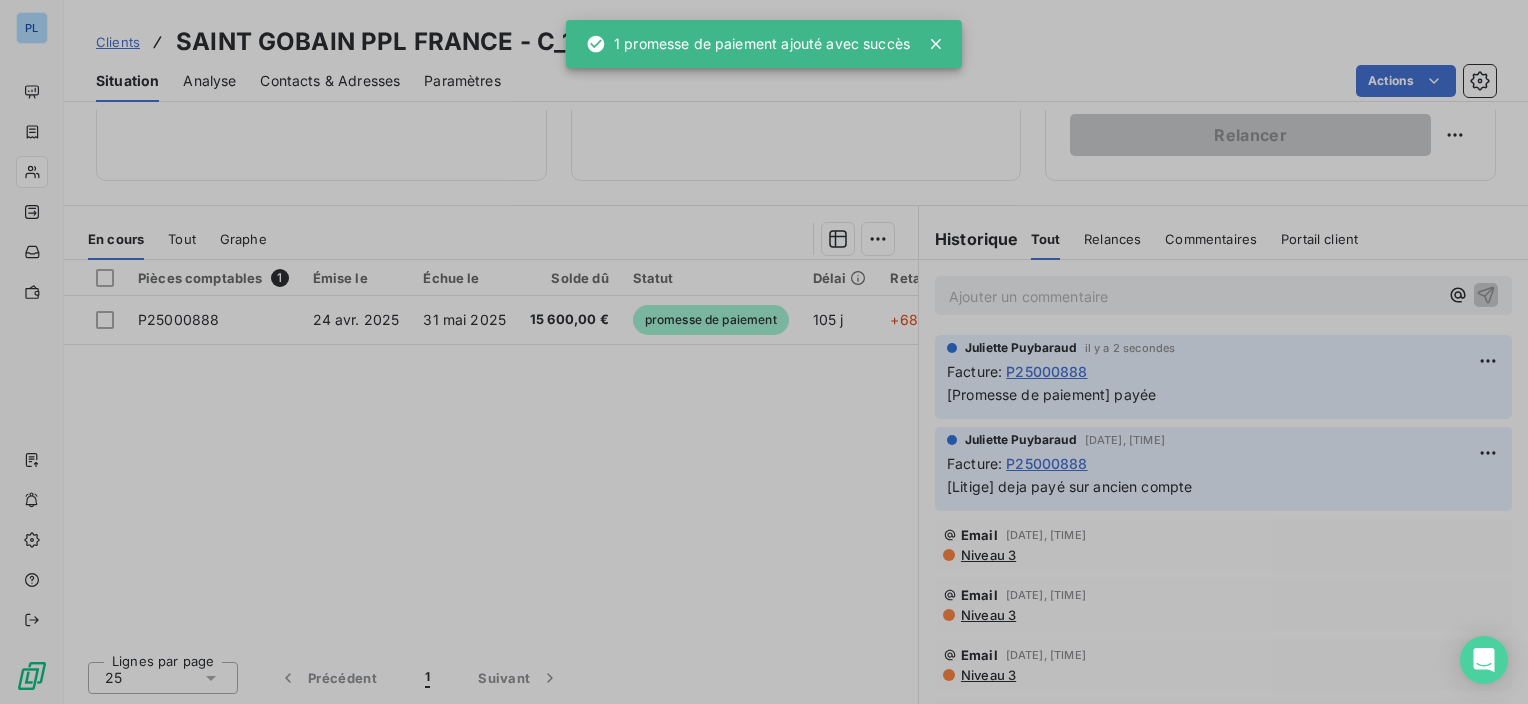 scroll, scrollTop: 280, scrollLeft: 0, axis: vertical 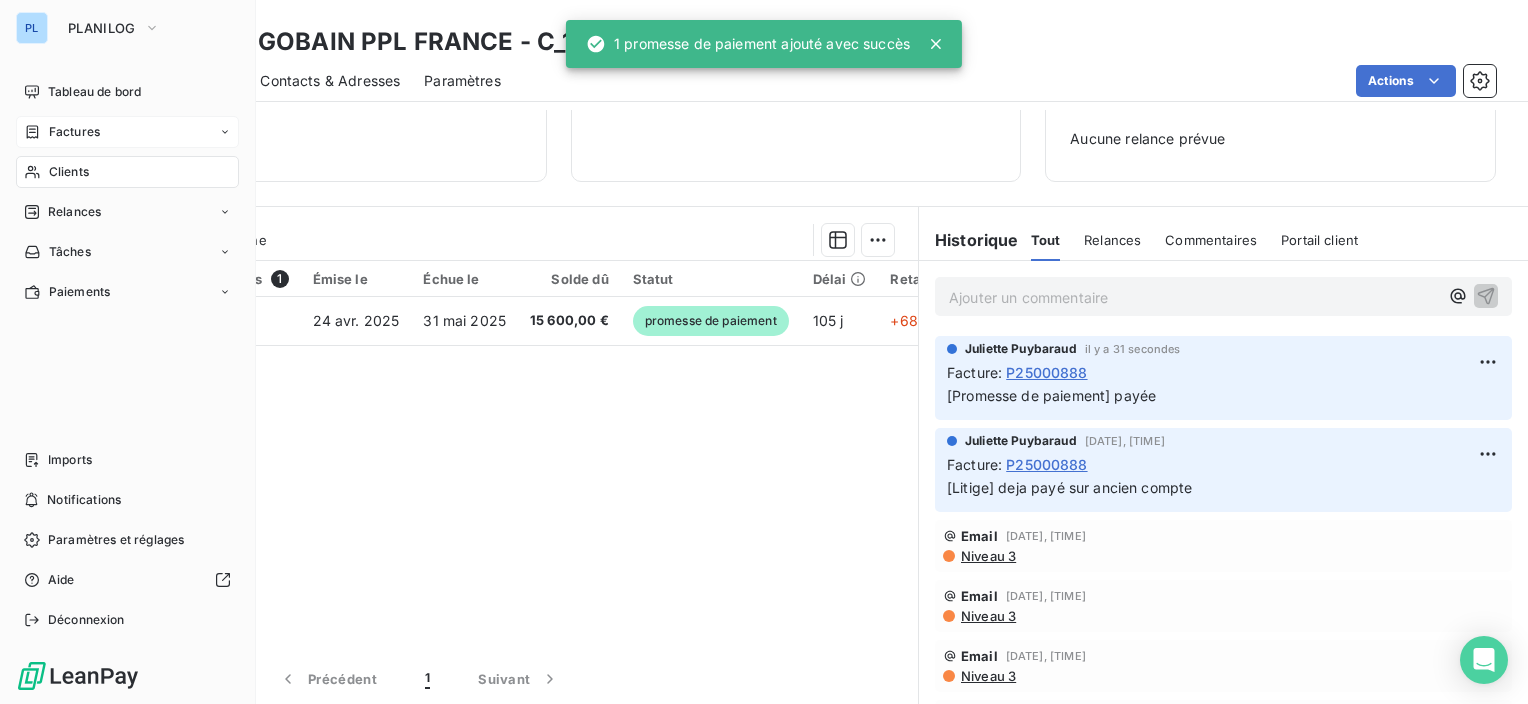 click on "Factures" at bounding box center (74, 132) 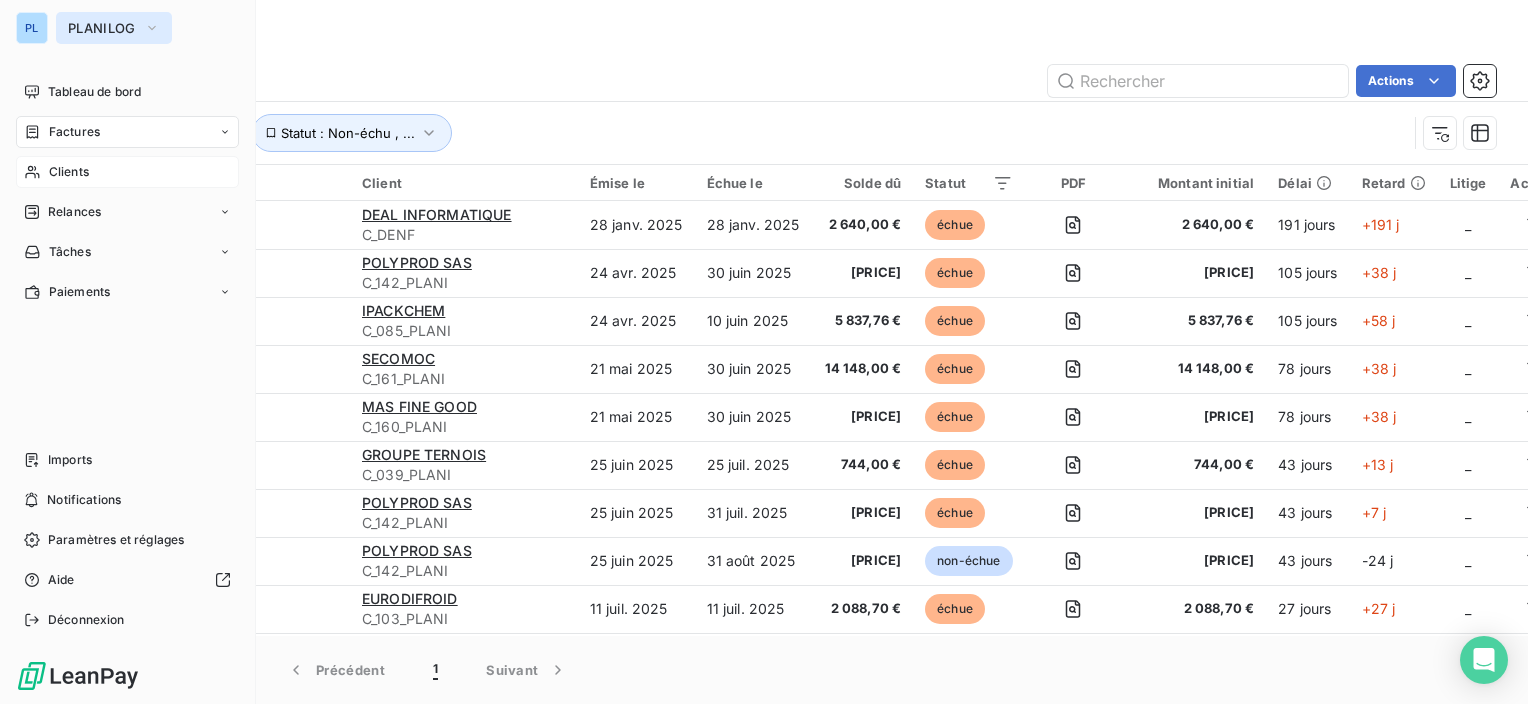 click on "PLANILOG" at bounding box center (102, 28) 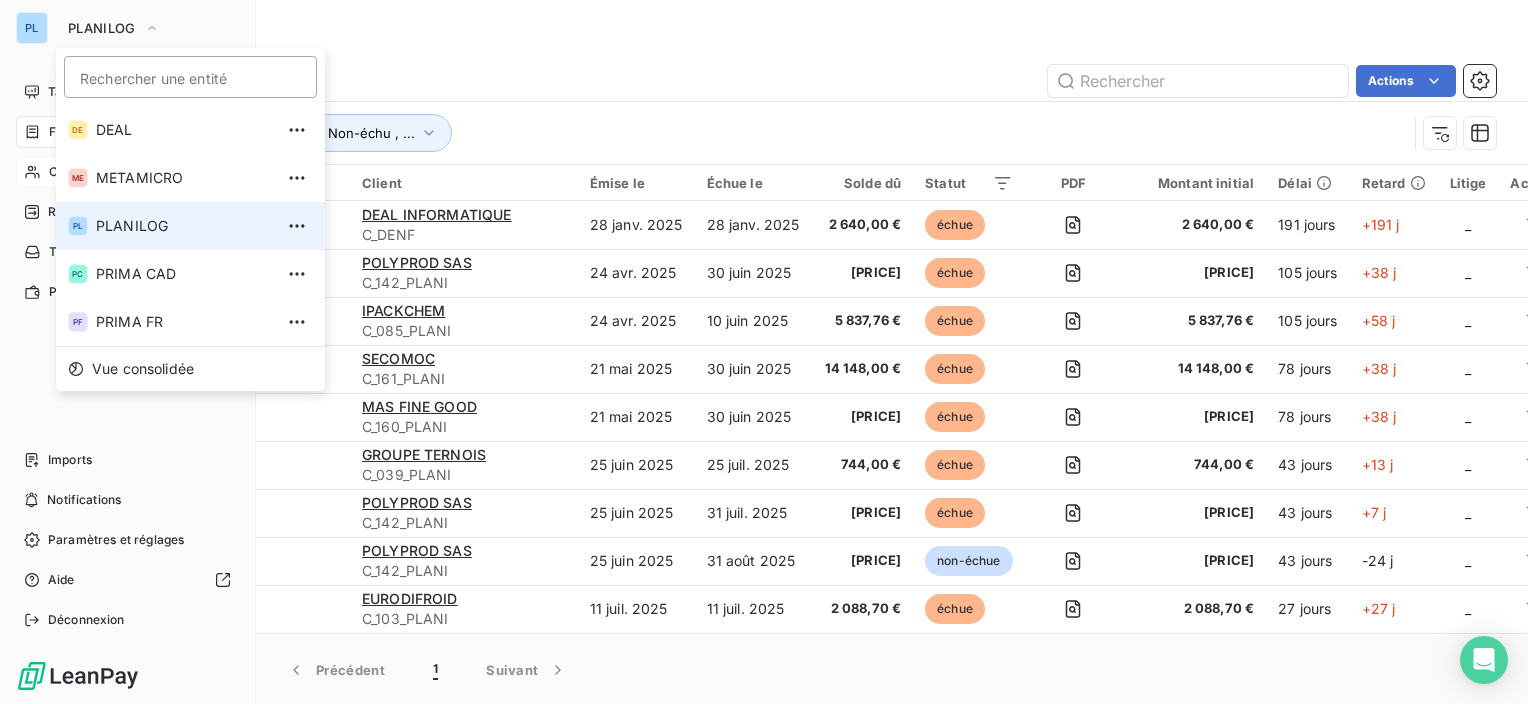 click on "Rechercher une entité" at bounding box center [190, 77] 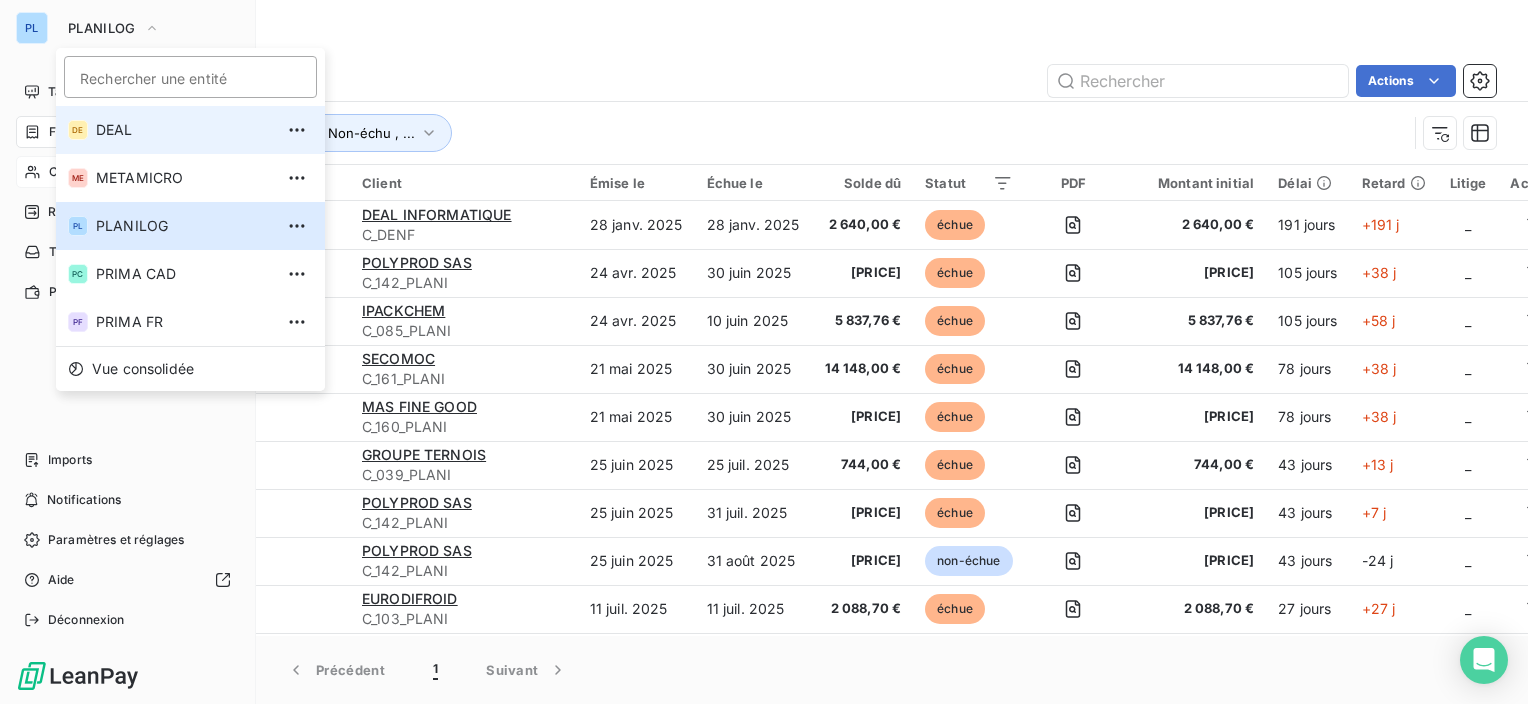 click on "DEAL" at bounding box center [184, 130] 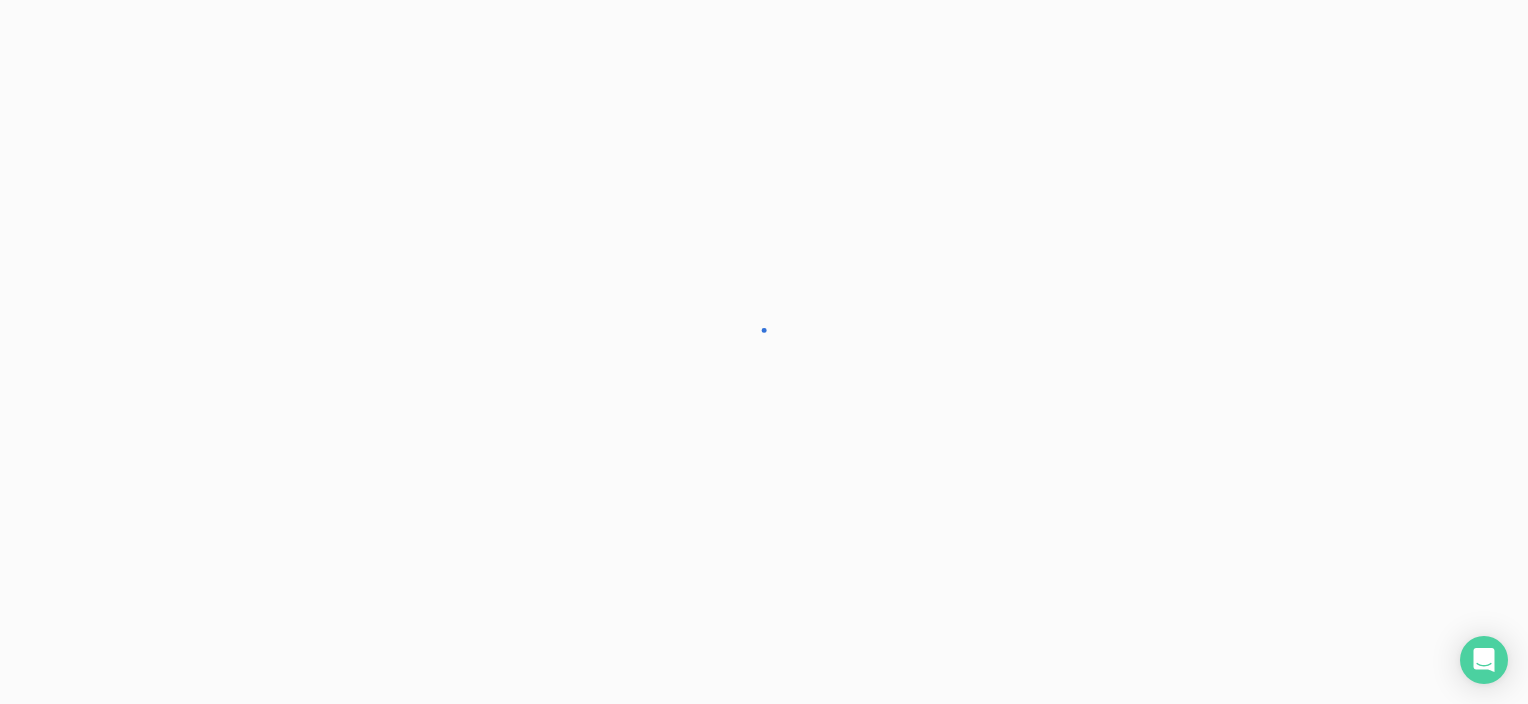 scroll, scrollTop: 0, scrollLeft: 0, axis: both 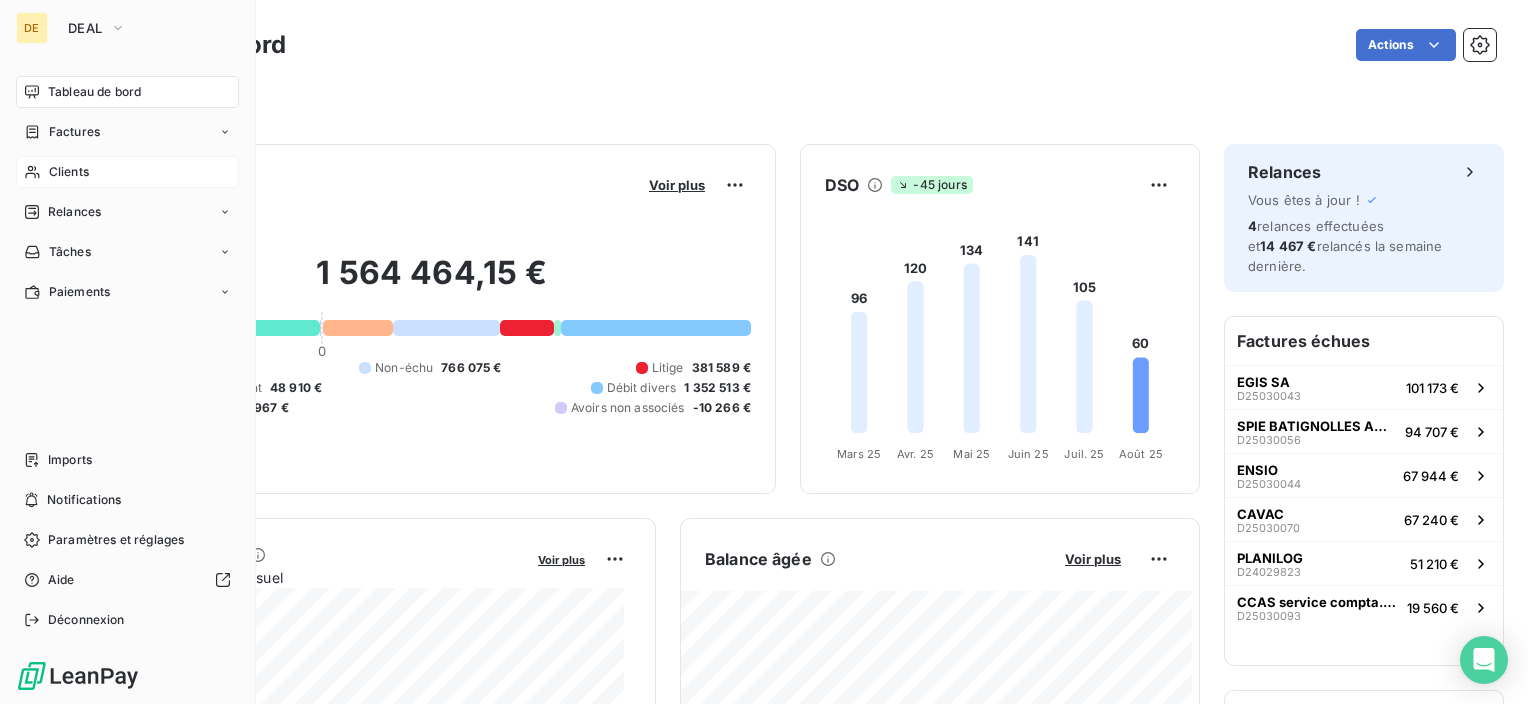 click on "Clients" at bounding box center [69, 172] 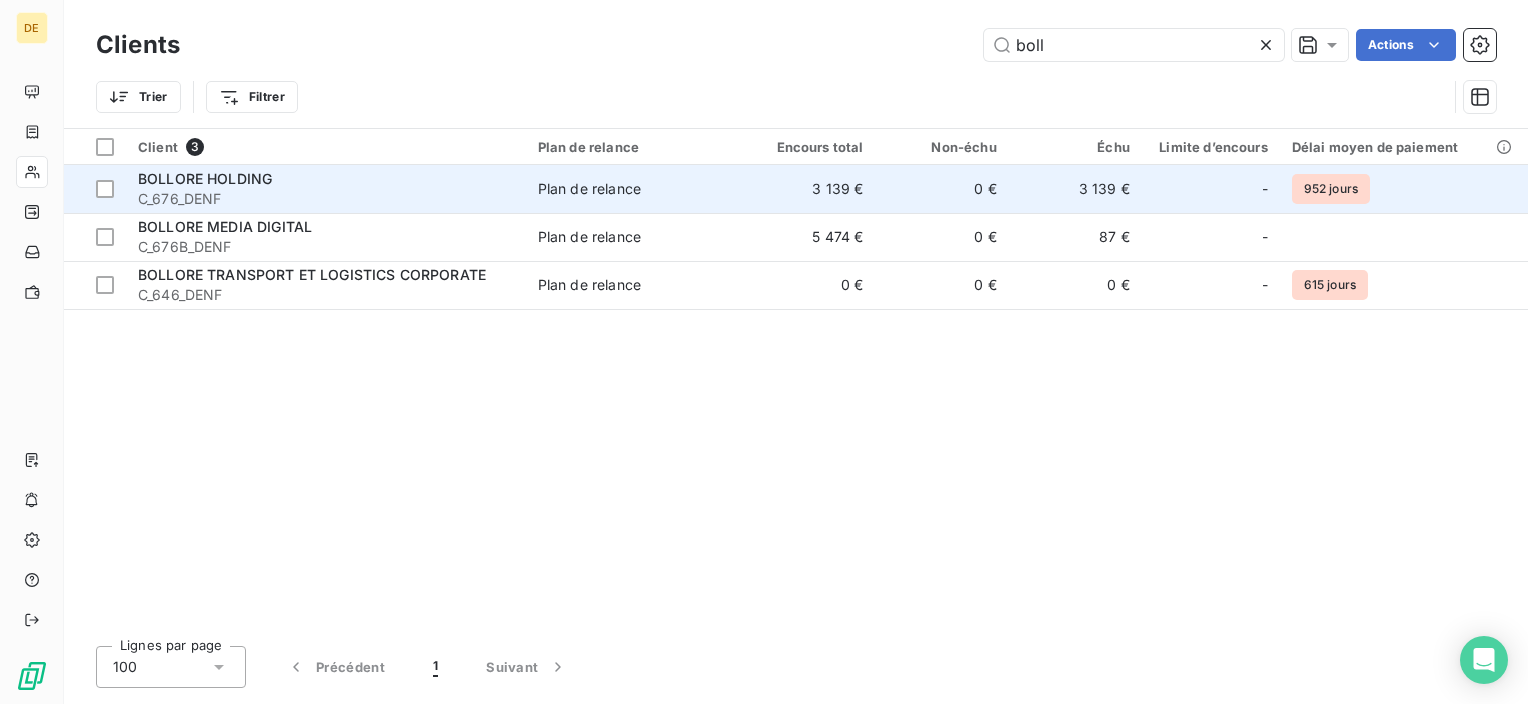 type on "boll" 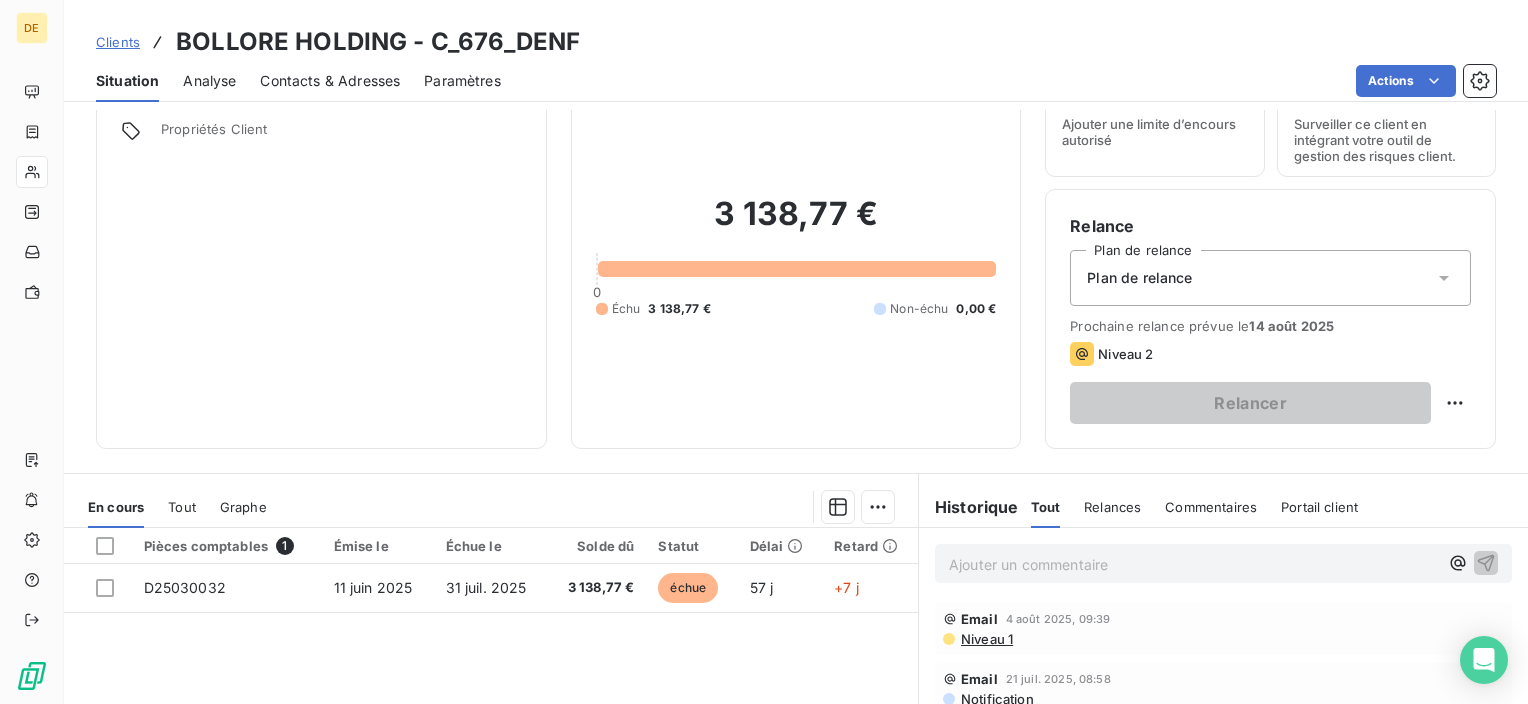 scroll, scrollTop: 200, scrollLeft: 0, axis: vertical 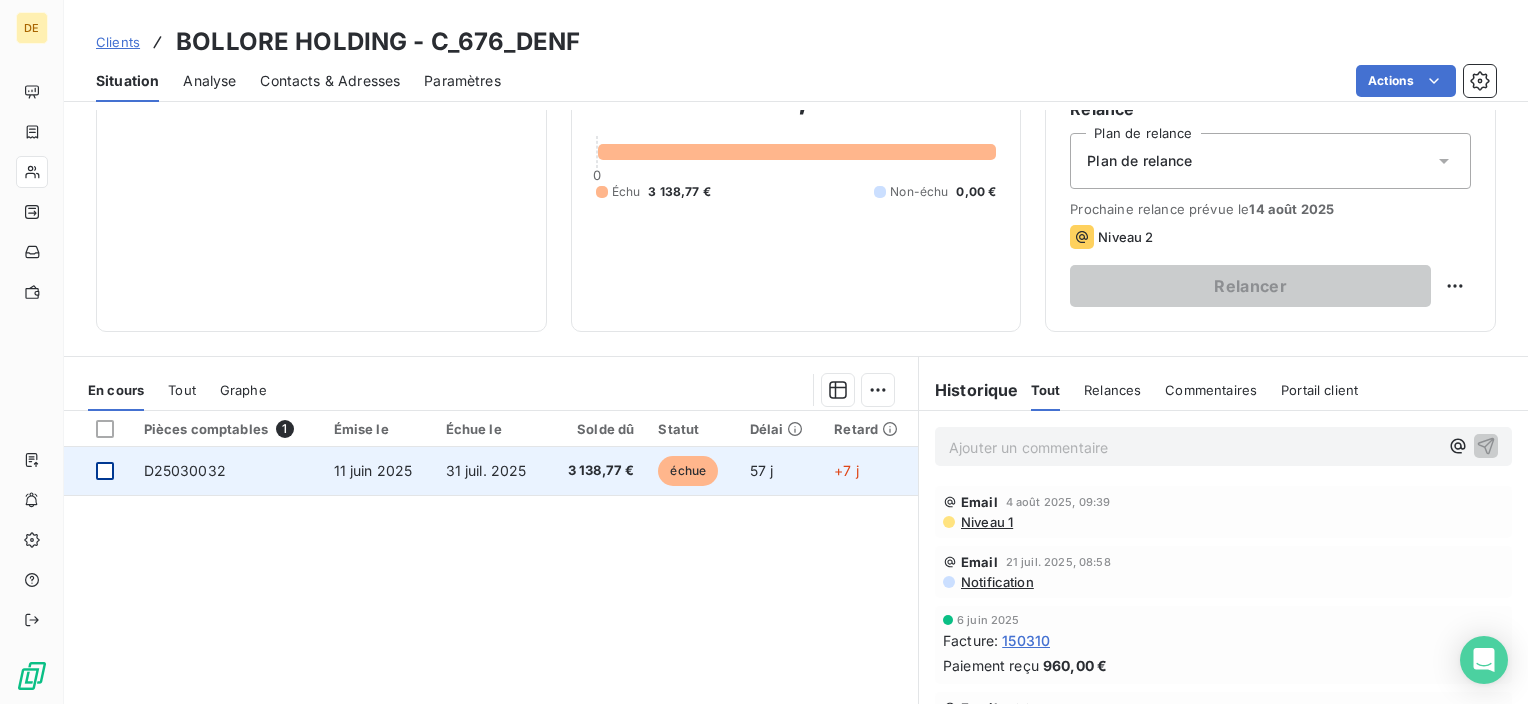 click at bounding box center [105, 471] 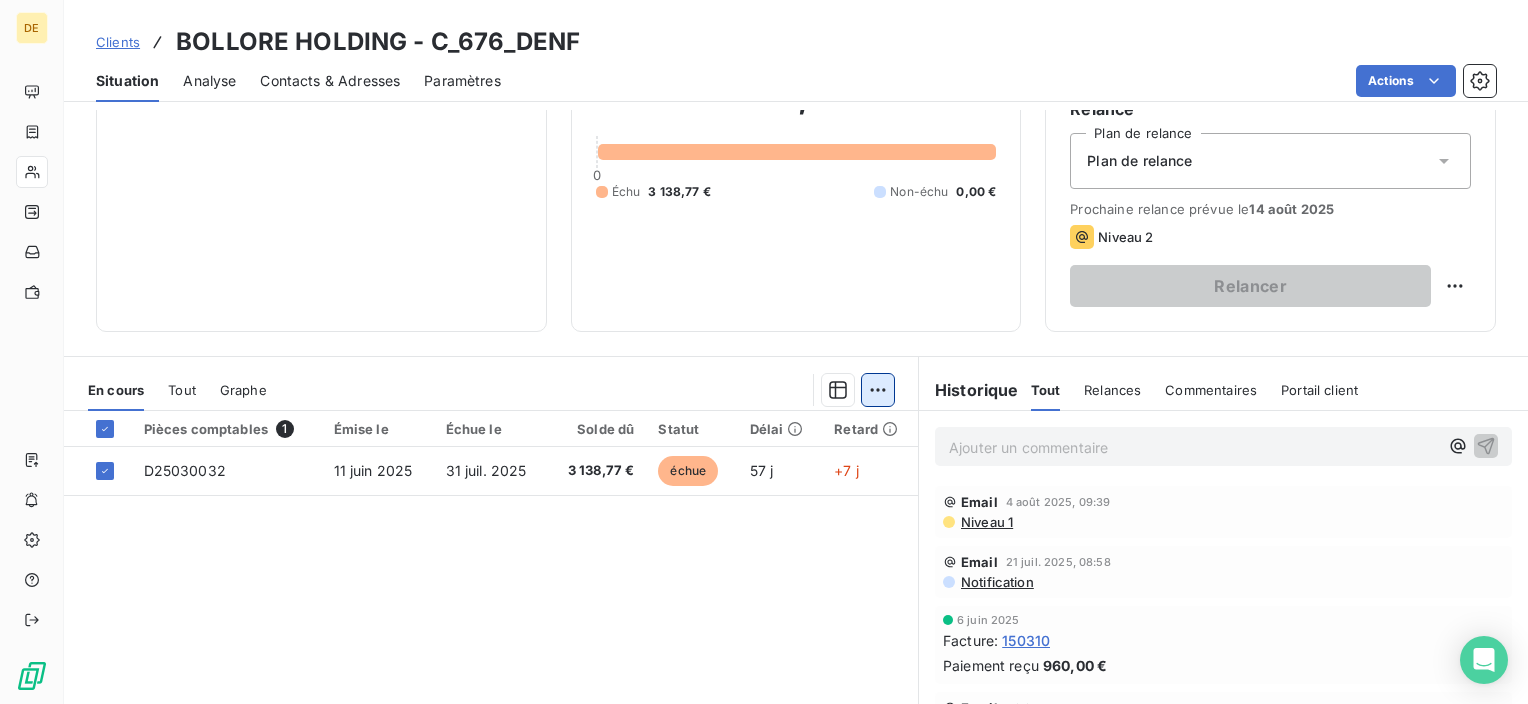 click on "DE Clients BOLLORE HOLDING - C_676_DENF Situation Analyse Contacts & Adresses Paramètres Actions Informations client Propriétés Client Encours client   3 138,77 € 0 Échu 3 138,77 € Non-échu 0,00 €     Limite d’encours Ajouter une limite d’encours autorisé Gestion du risque Surveiller ce client en intégrant votre outil de gestion des risques client. Relance Plan de relance Plan de relance Prochaine relance prévue le  14 août 2025 Niveau 2 Relancer En cours Tout Graphe Pièces comptables 1 Émise le Échue le Solde dû Statut Délai   Retard   D25030032 11 juin 2025 31 juil. 2025 3 138,77 € échue 57 j +7 j Lignes par page 25 Précédent 1 Suivant Historique Tout Relances Commentaires Portail client Tout Relances Commentaires Portail client Ajouter un commentaire ﻿ Email 4 août 2025, 09:39 Niveau 1 Email 21 juil. 2025, 08:58 Notification 6 juin 2025 Facture  : 150310 Paiement reçu 960,00 € Email 3 juin 2025, 09:17 Niveau 3 Email 27 mai 2025, 08:50 Niveau 3  :" at bounding box center [764, 352] 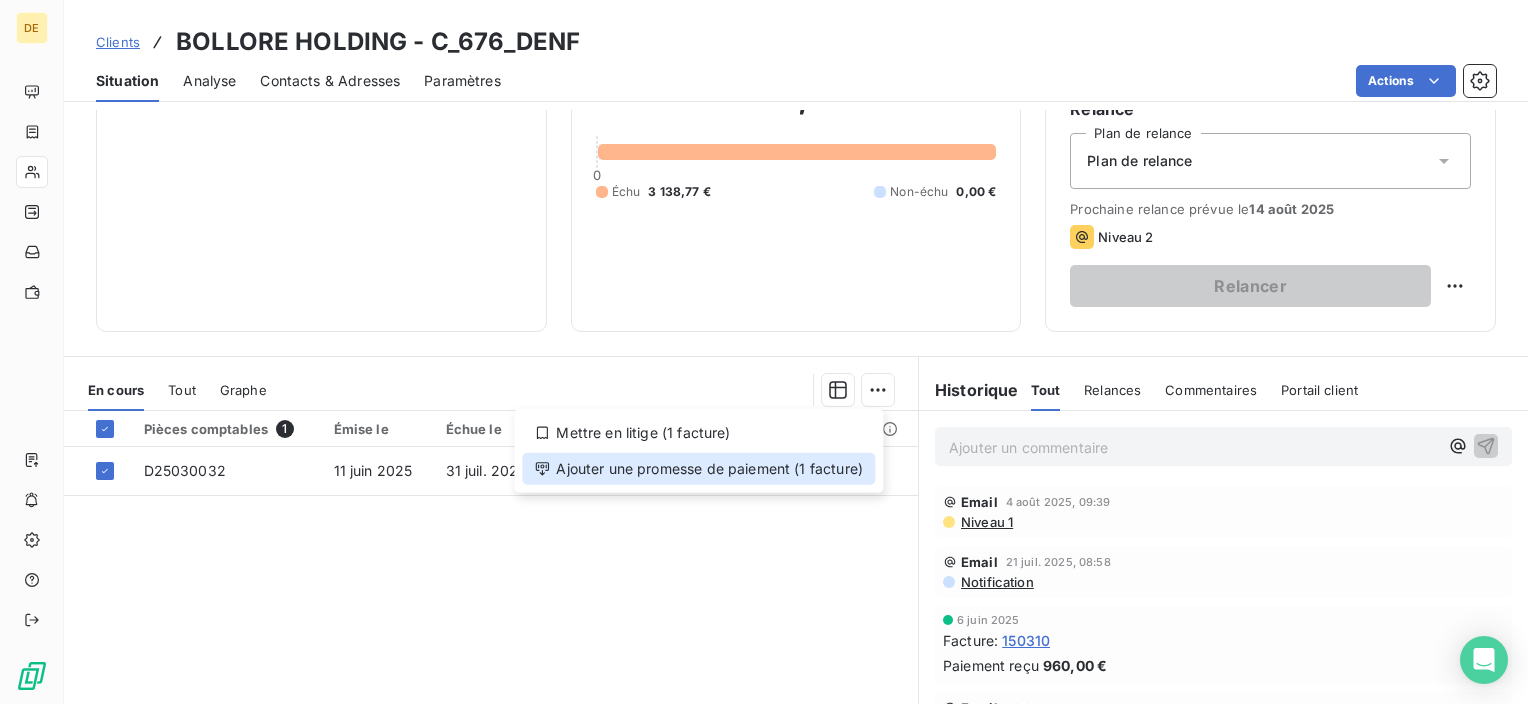 click on "Ajouter une promesse de paiement (1 facture)" at bounding box center [698, 469] 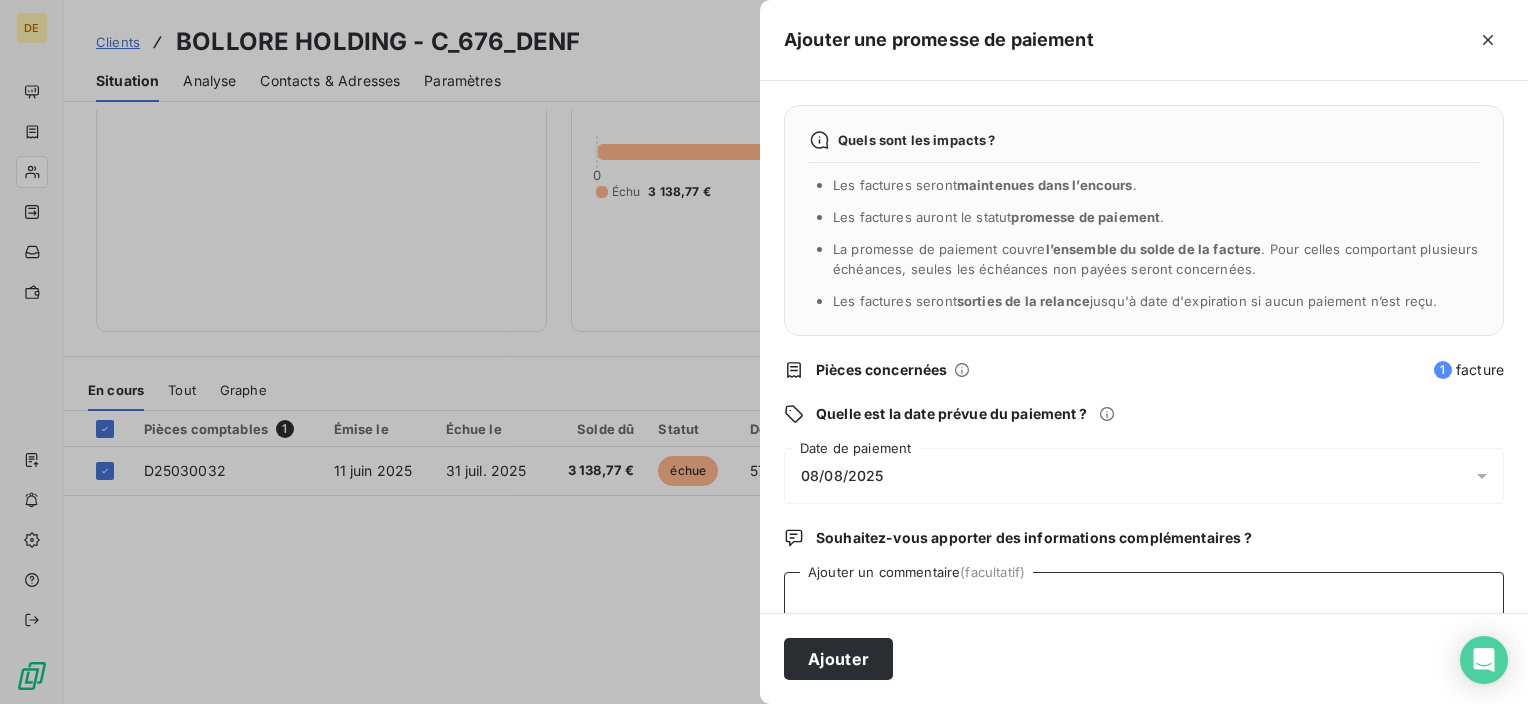 click on "Ajouter un commentaire  (facultatif)" at bounding box center [1144, 610] 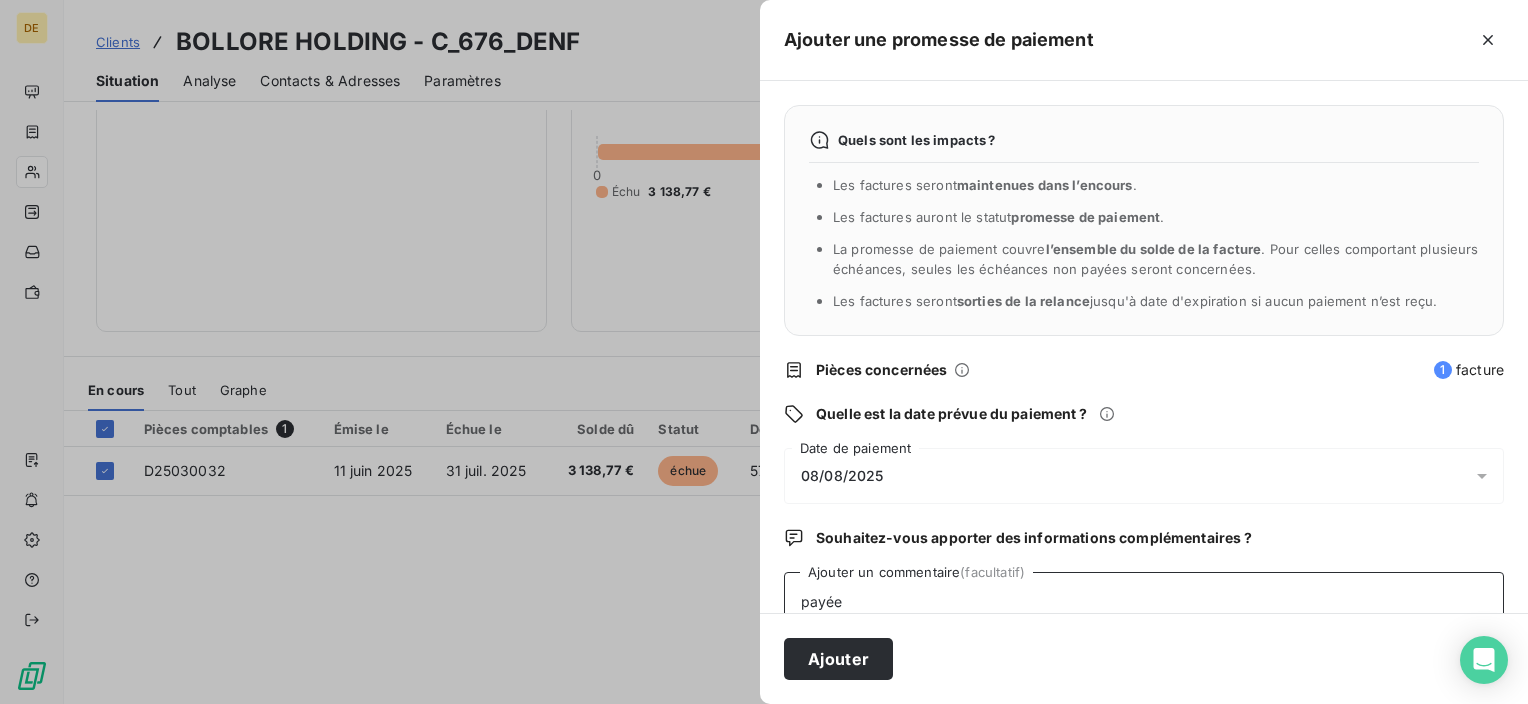 type on "payée" 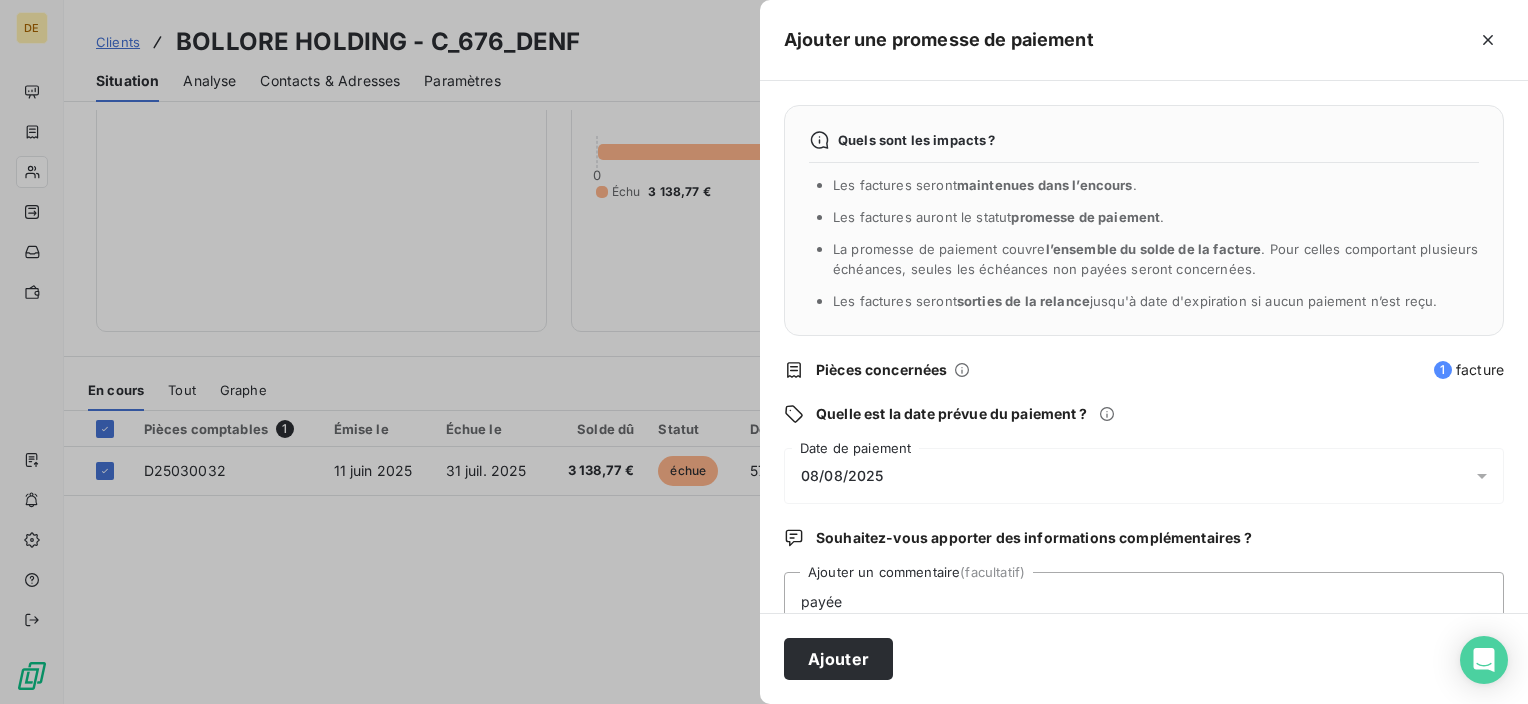 click on "08/08/2025" at bounding box center (1144, 476) 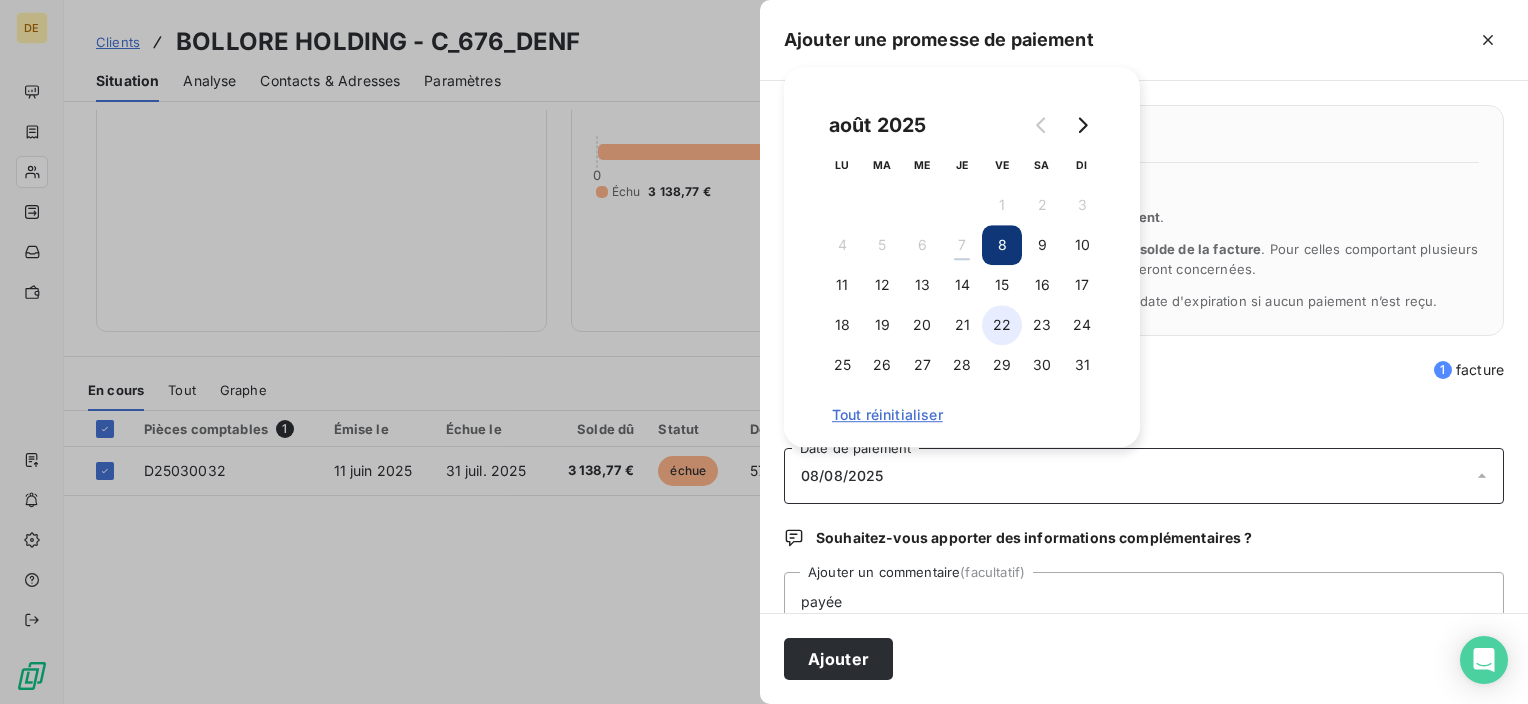 click on "22" at bounding box center (1002, 325) 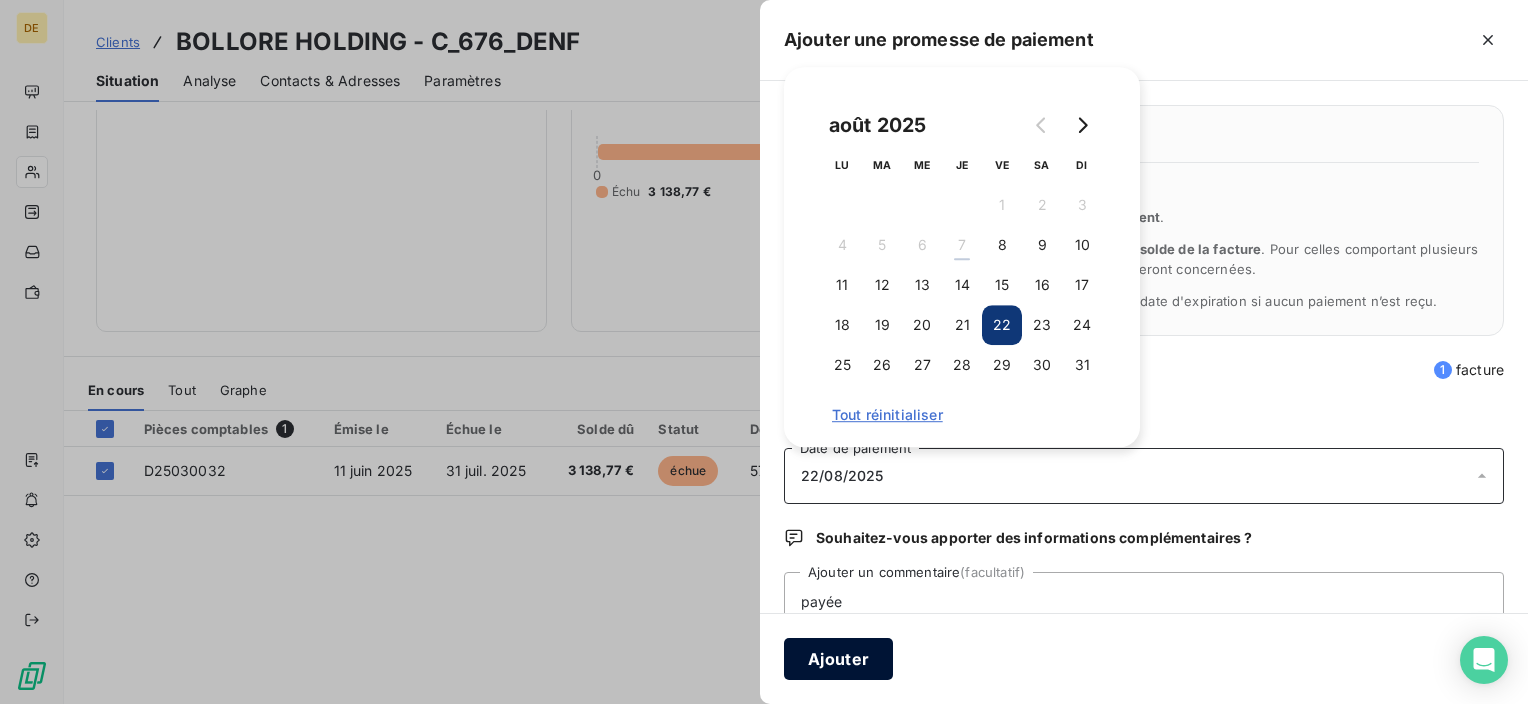 click on "Ajouter" at bounding box center (838, 659) 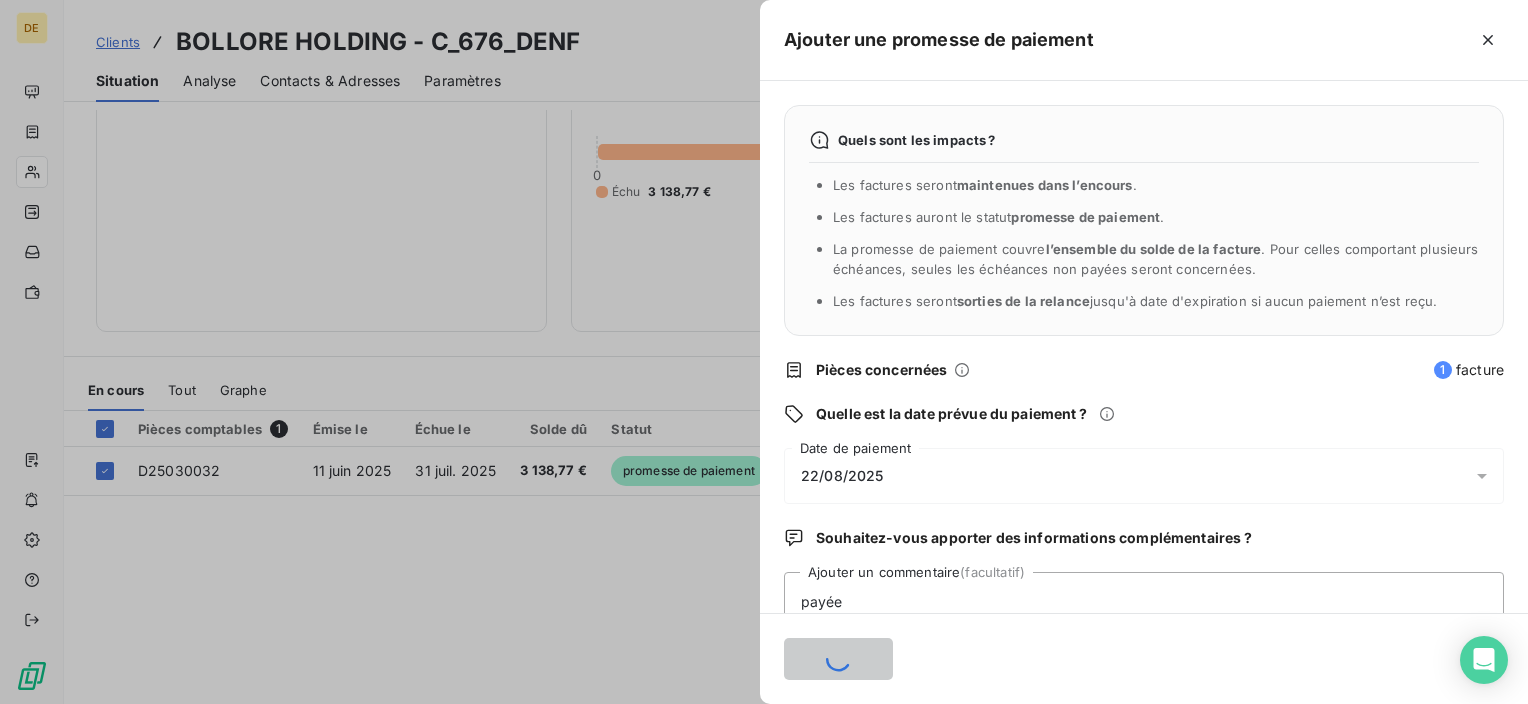 type 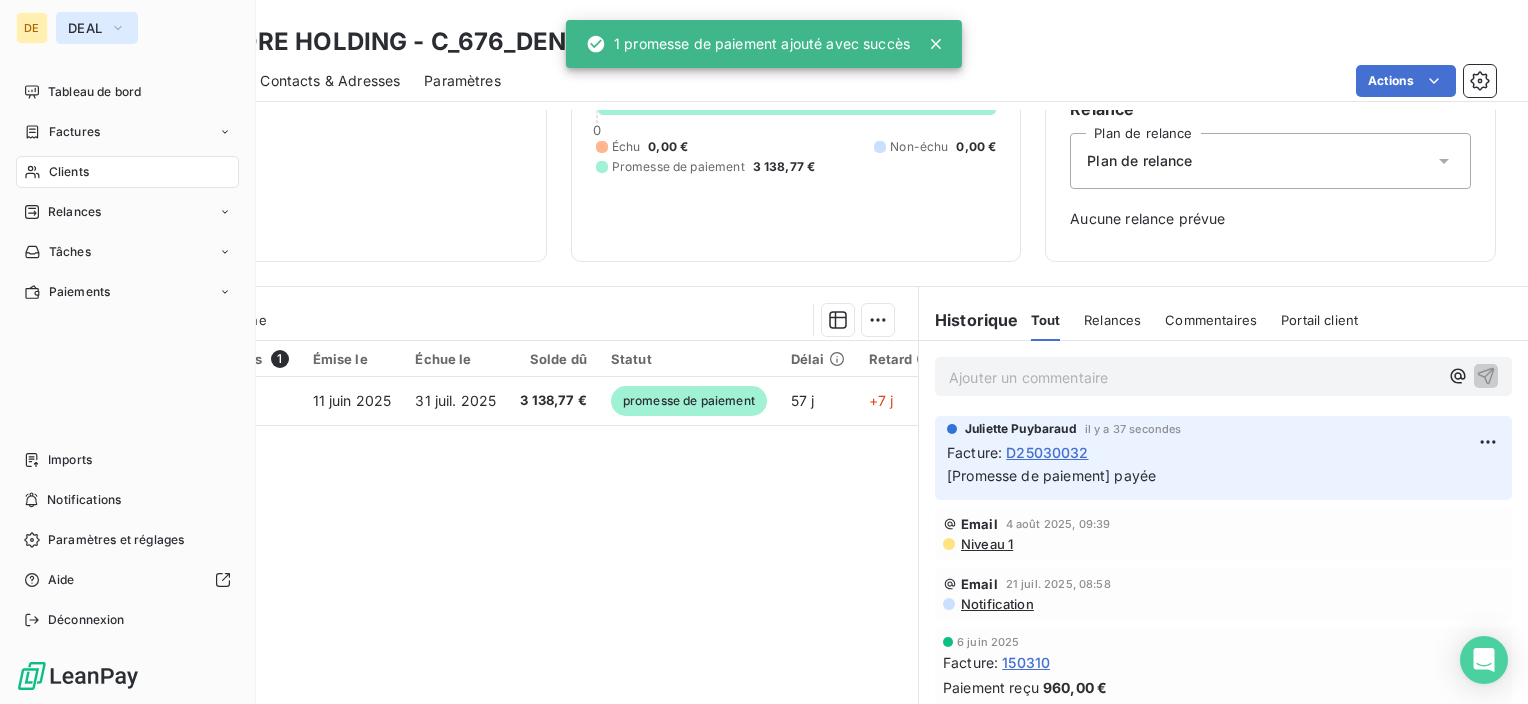 drag, startPoint x: 77, startPoint y: 25, endPoint x: 82, endPoint y: 42, distance: 17.720045 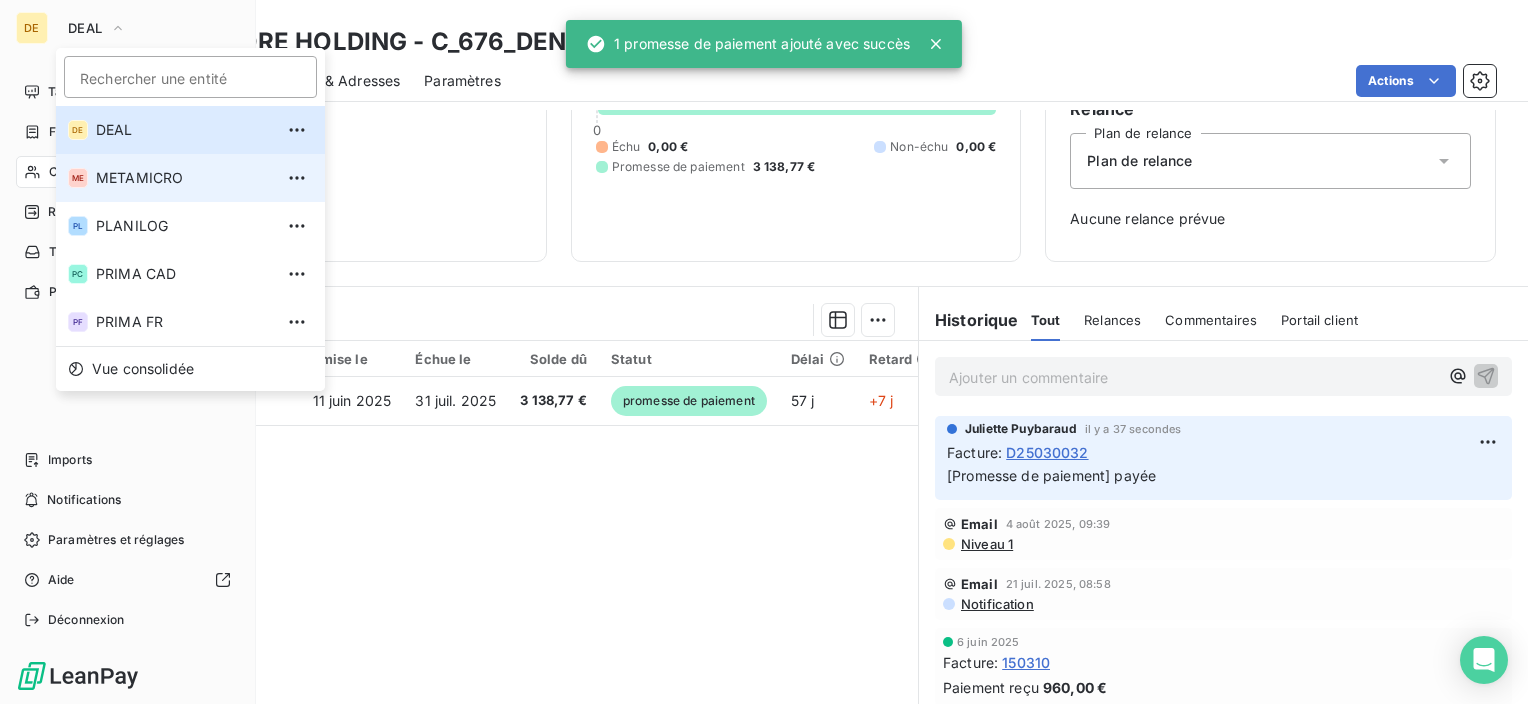 click on "ME METAMICRO" at bounding box center [190, 178] 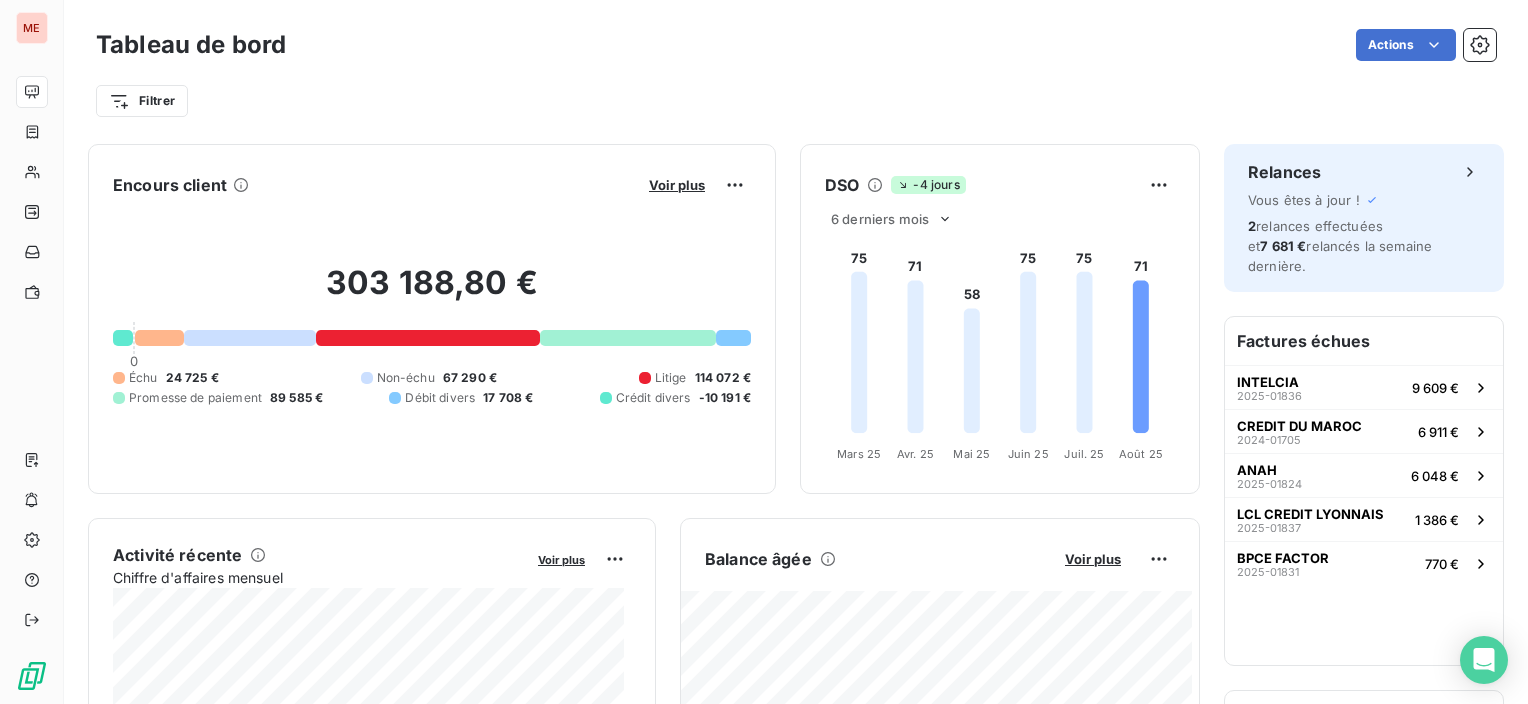 scroll, scrollTop: 0, scrollLeft: 0, axis: both 